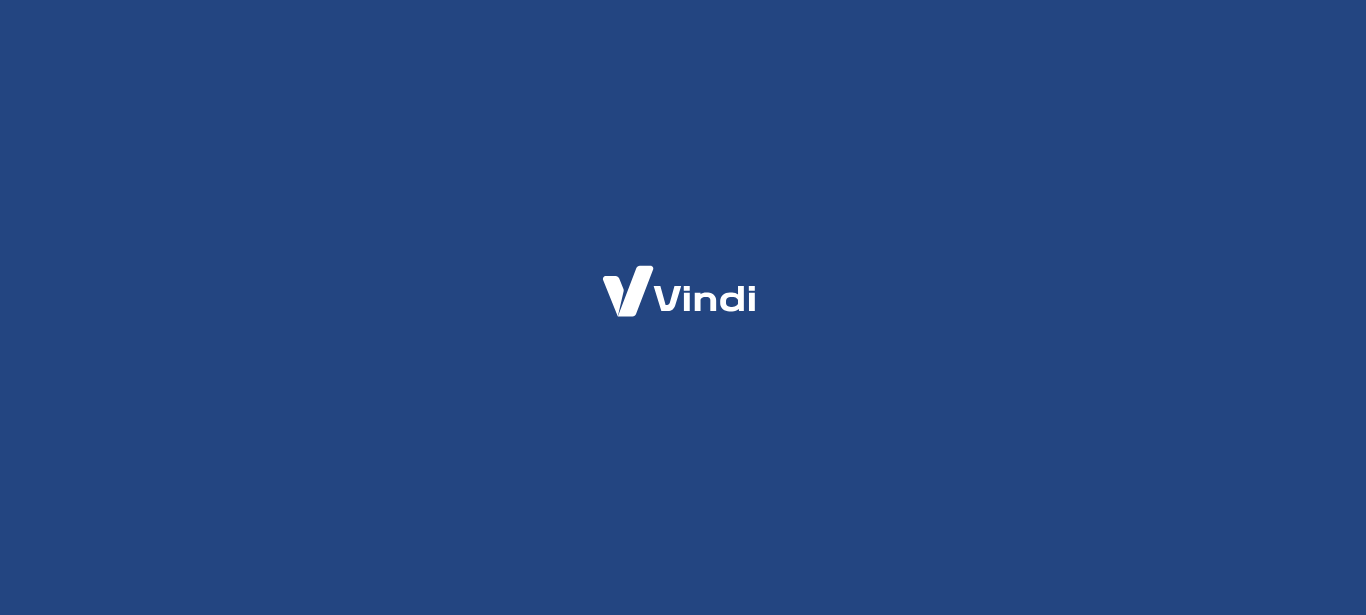 scroll, scrollTop: 0, scrollLeft: 0, axis: both 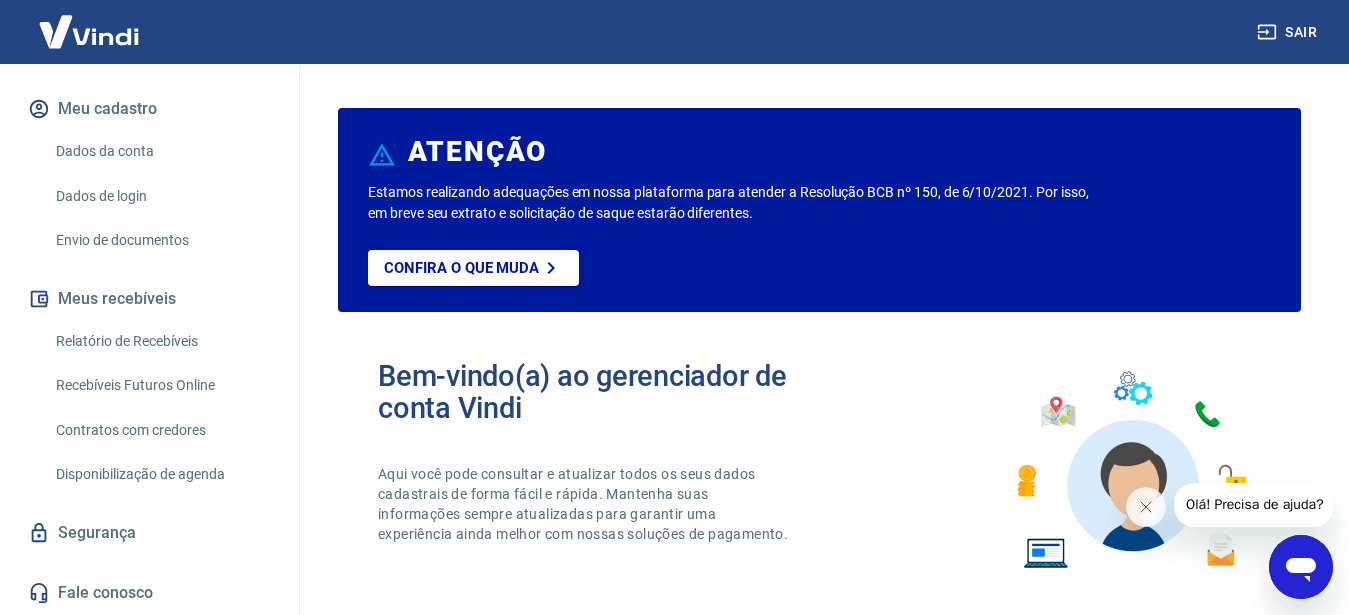 click on "Relatório de Recebíveis" at bounding box center (161, 341) 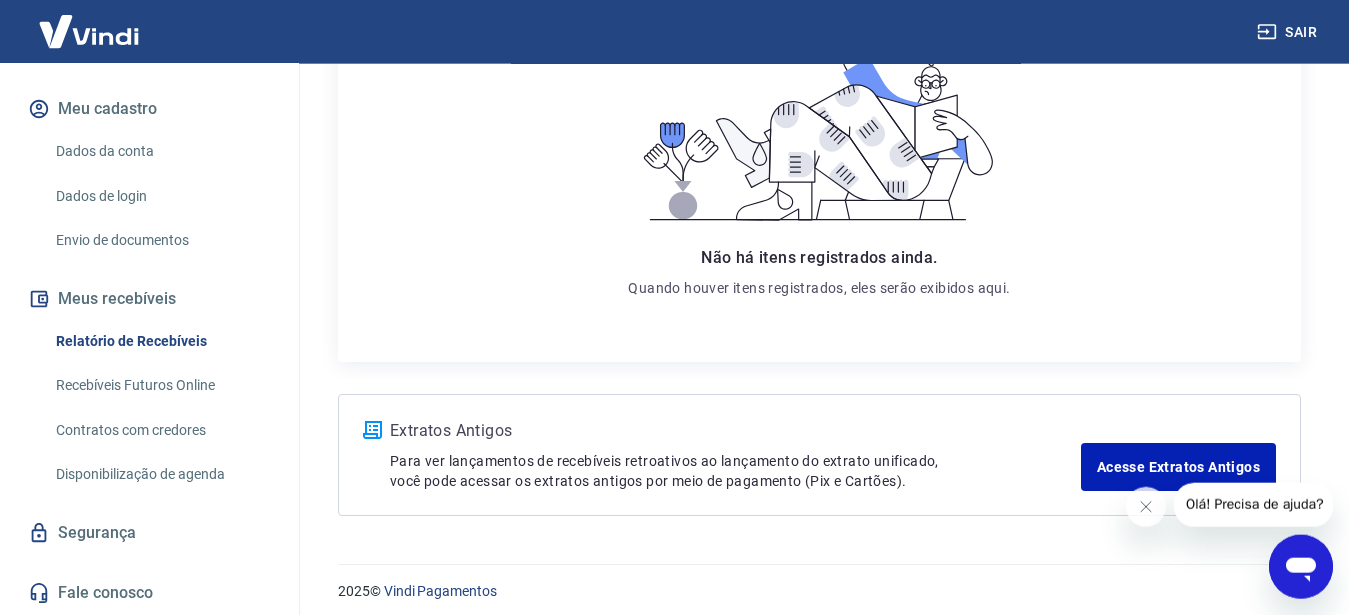 scroll, scrollTop: 378, scrollLeft: 0, axis: vertical 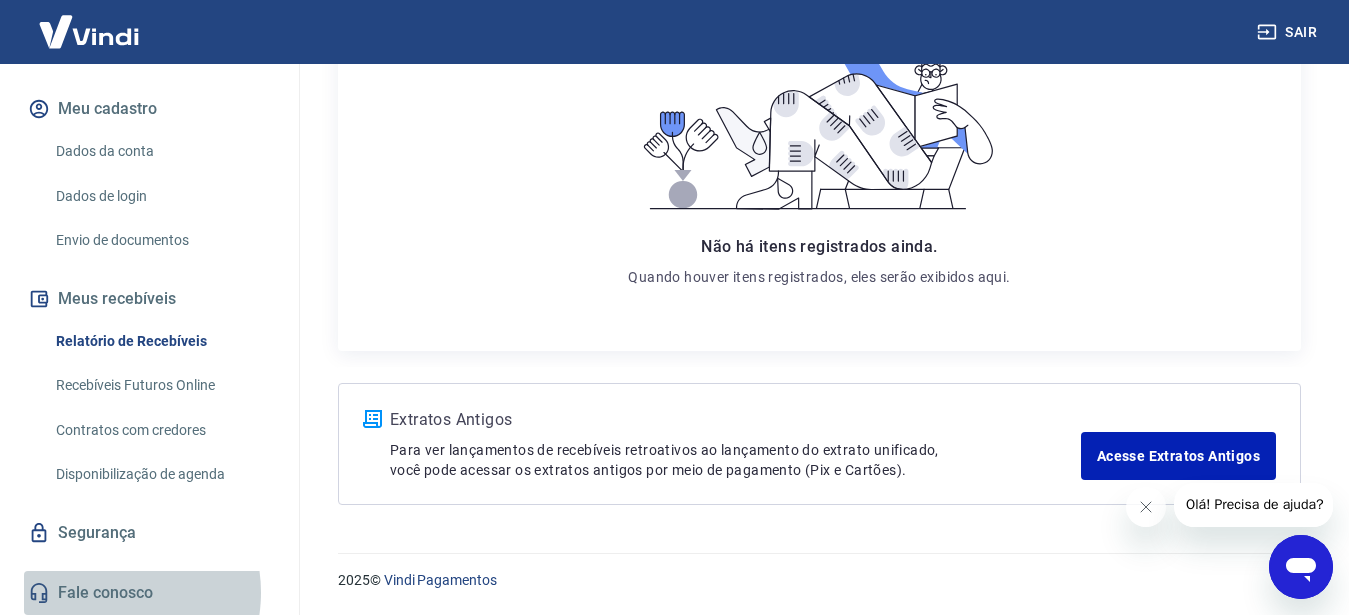 click on "Fale conosco" at bounding box center [149, 593] 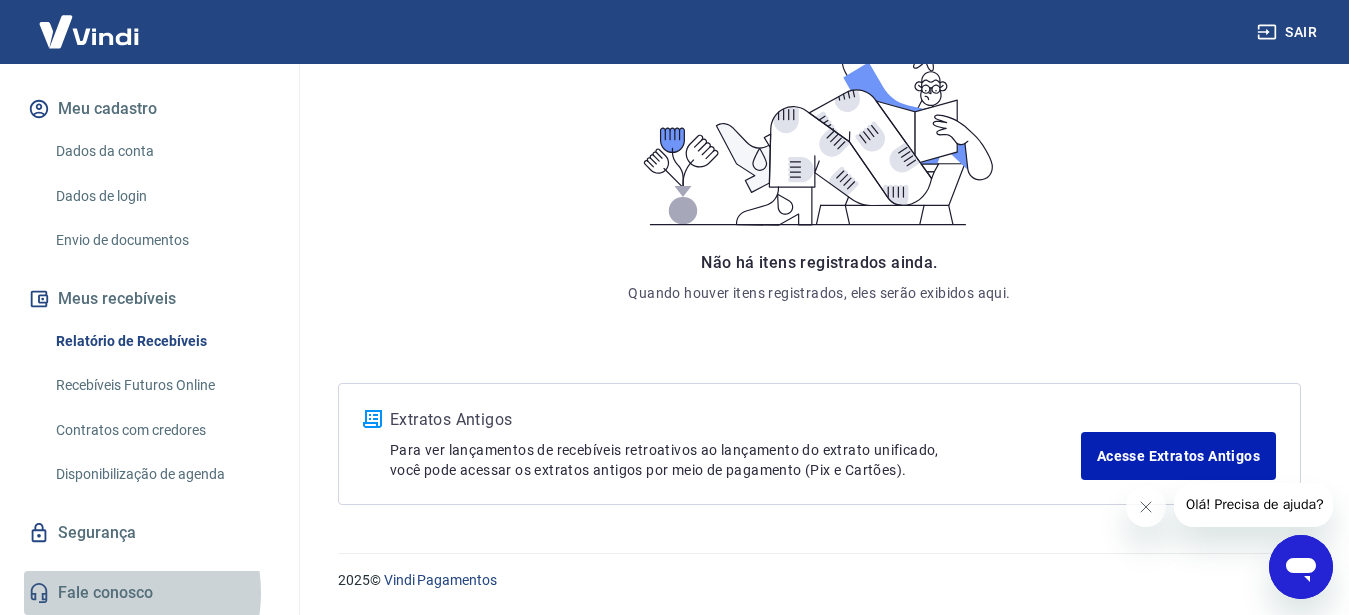 scroll, scrollTop: 61, scrollLeft: 0, axis: vertical 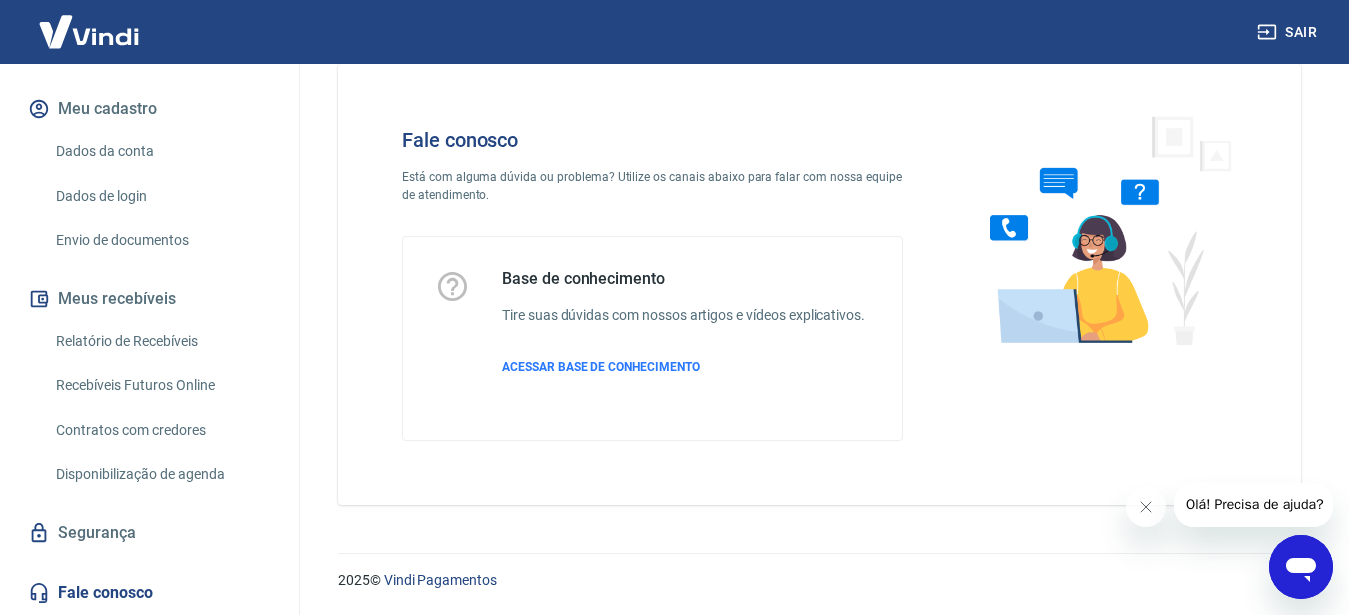 click 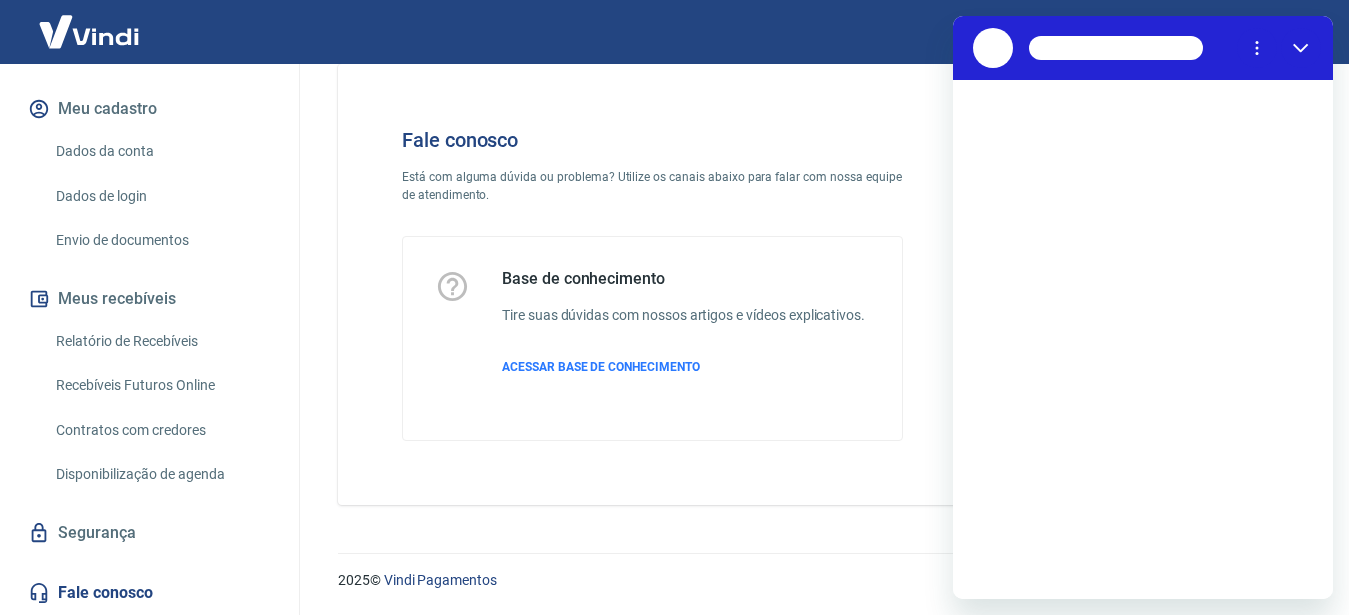 scroll, scrollTop: 0, scrollLeft: 0, axis: both 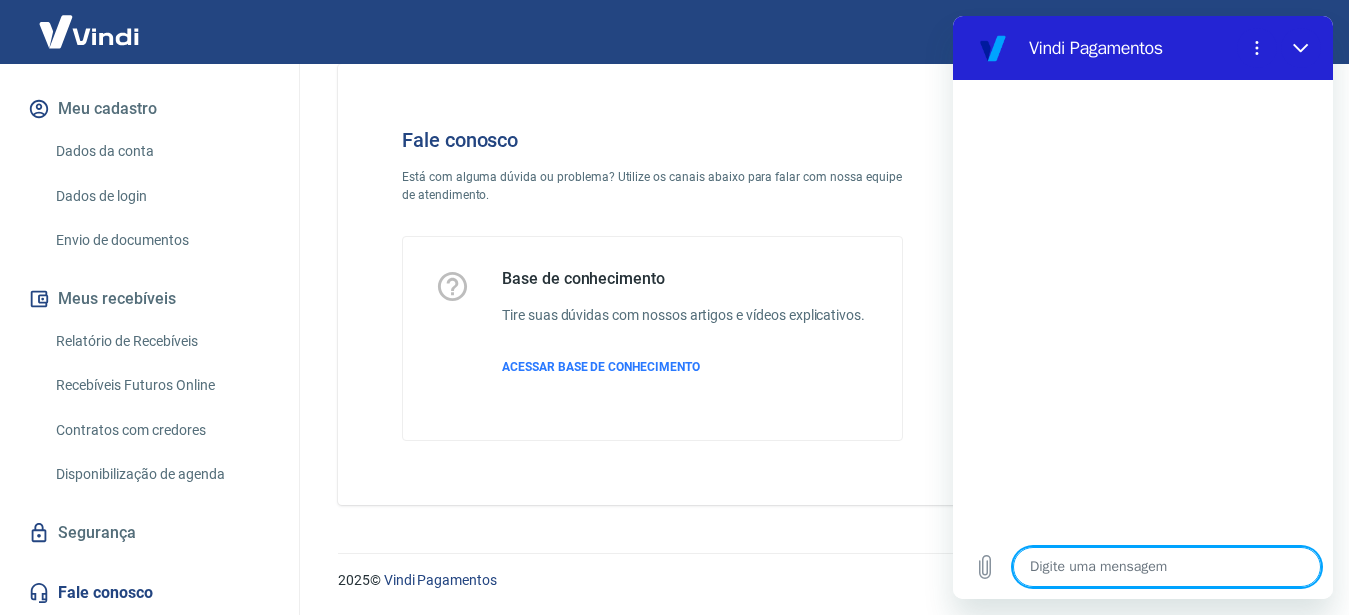 type on "b" 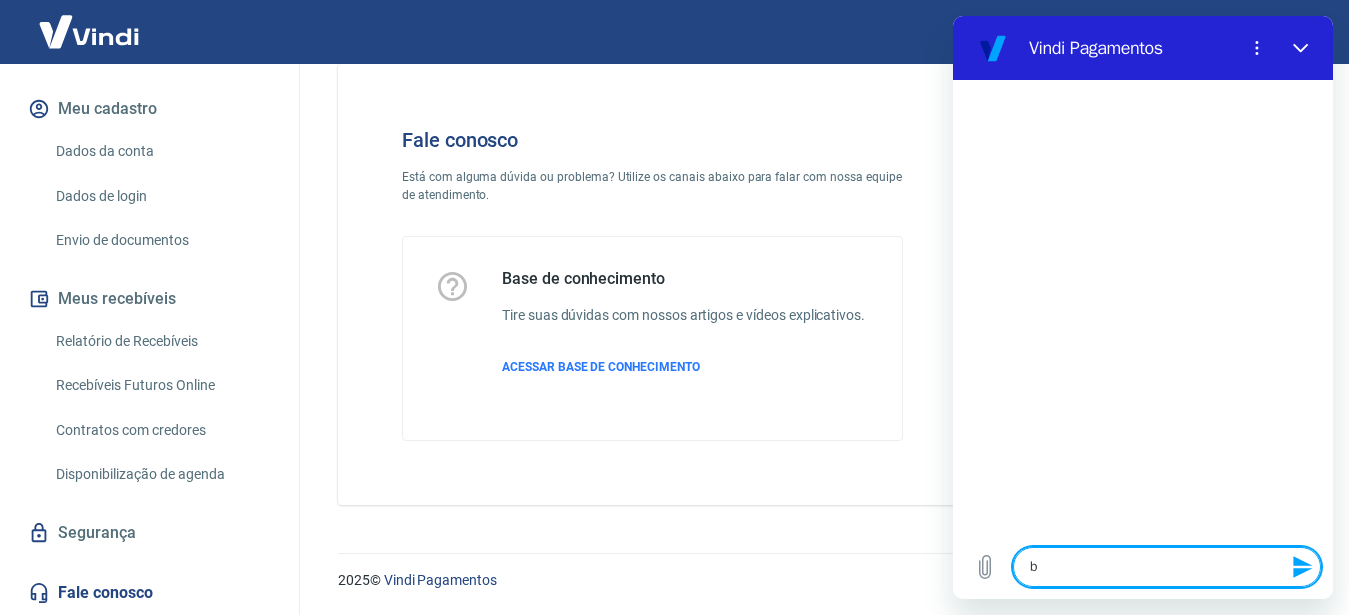 type on "bo" 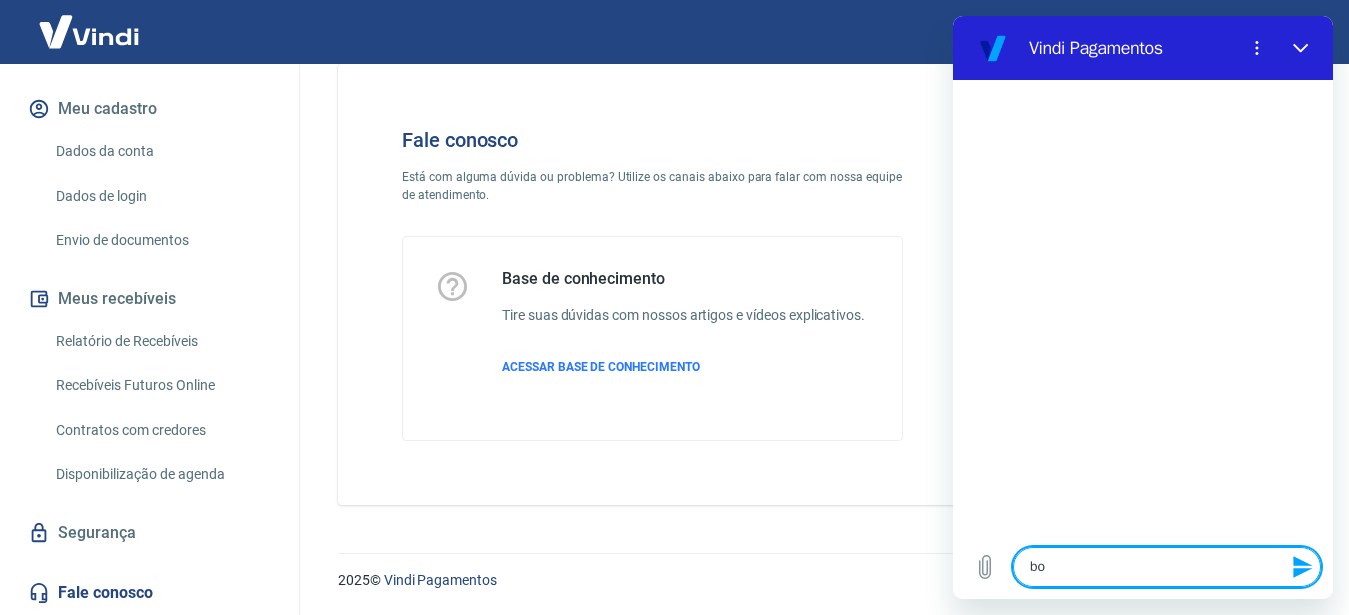 type on "bom" 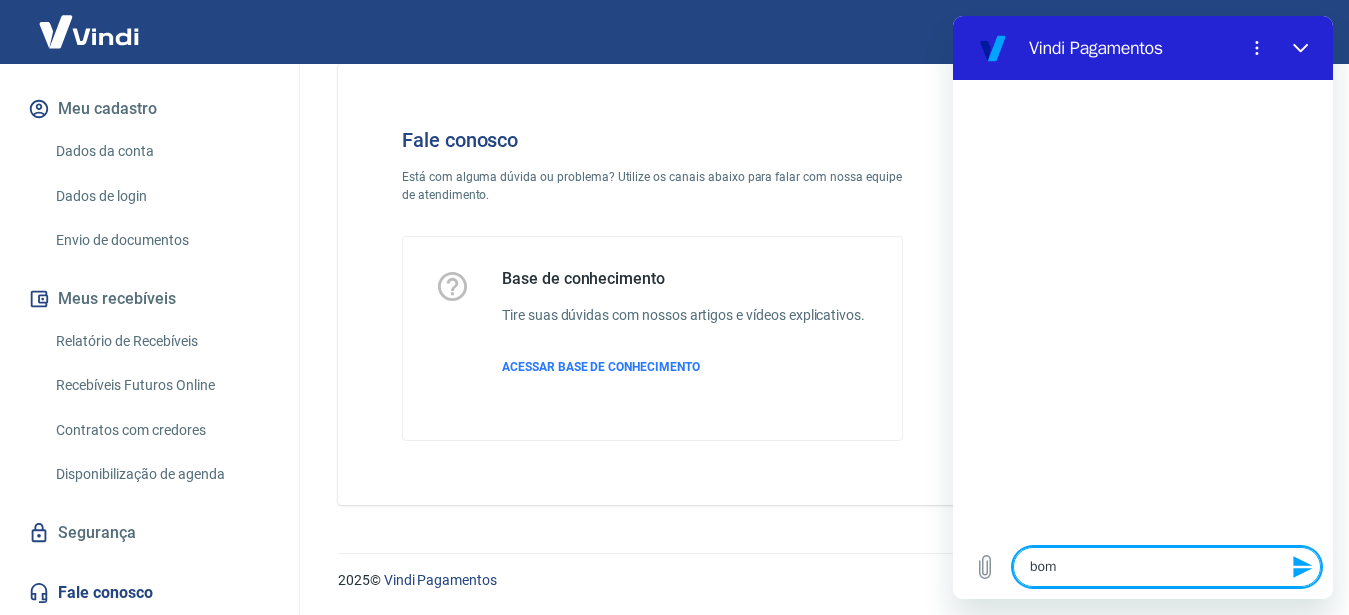 type on "bom" 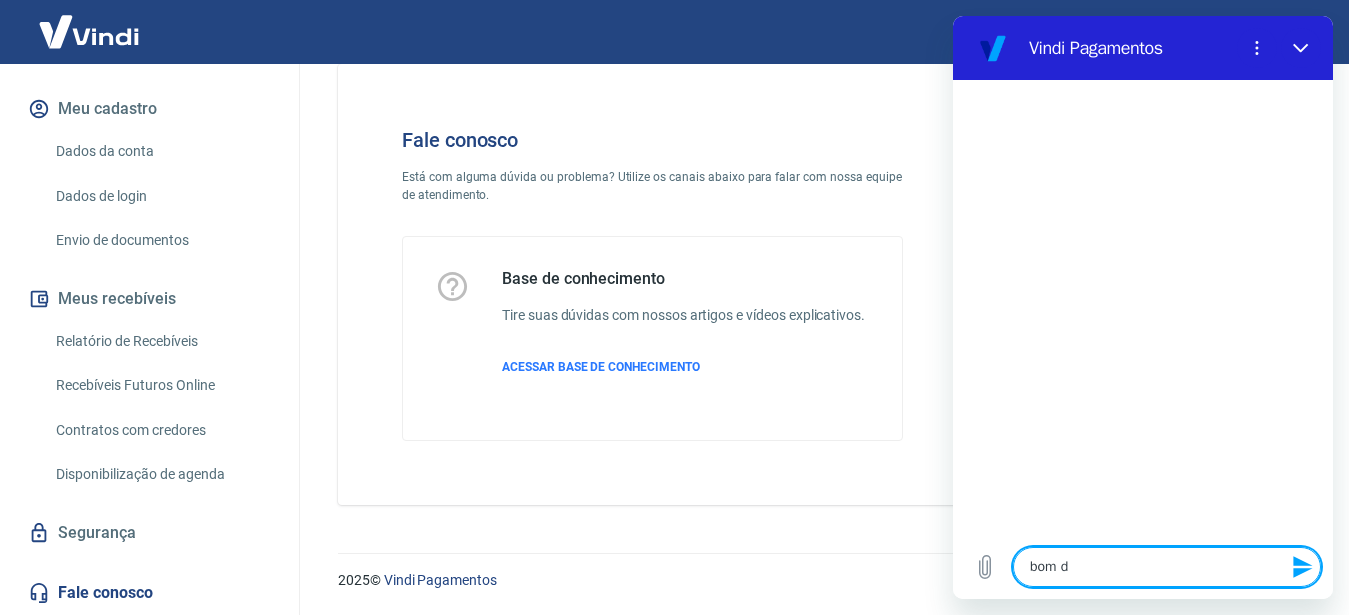 type on "bom di" 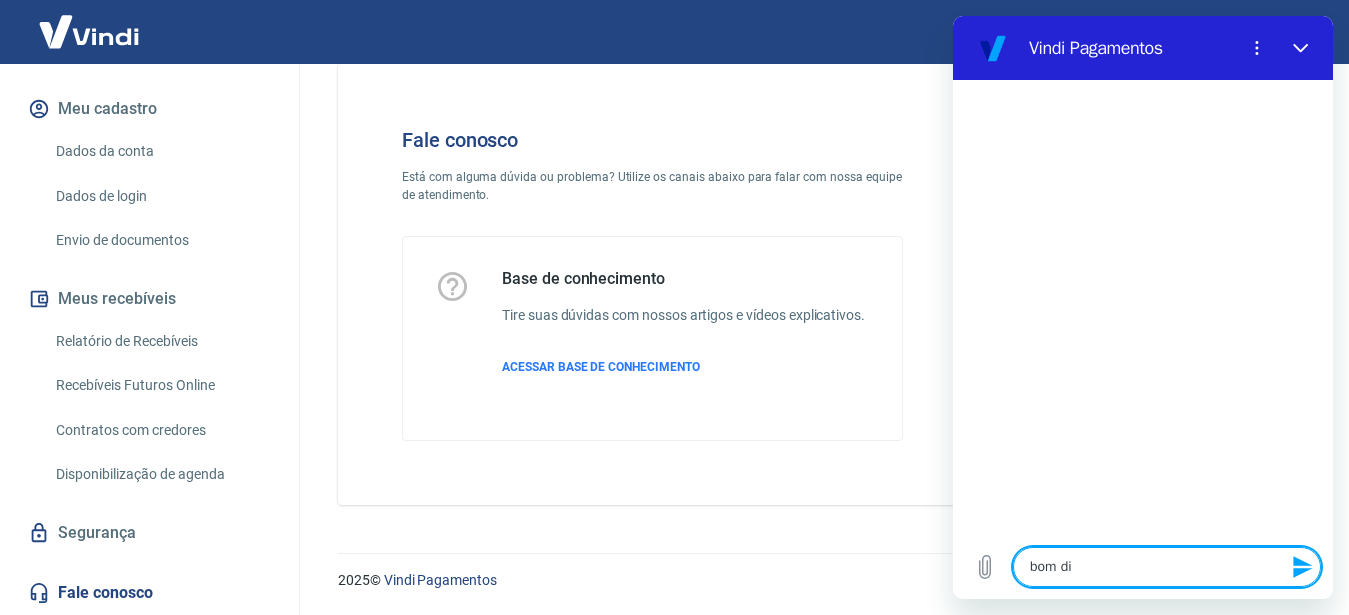 type on "bom dia" 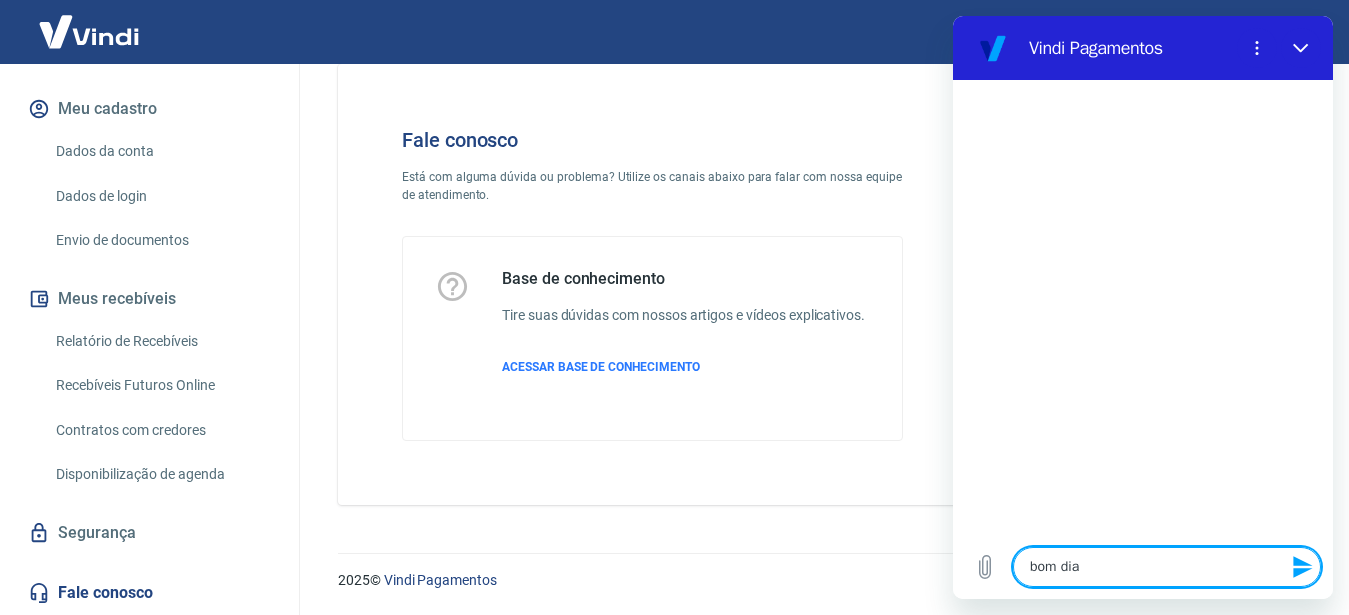 type 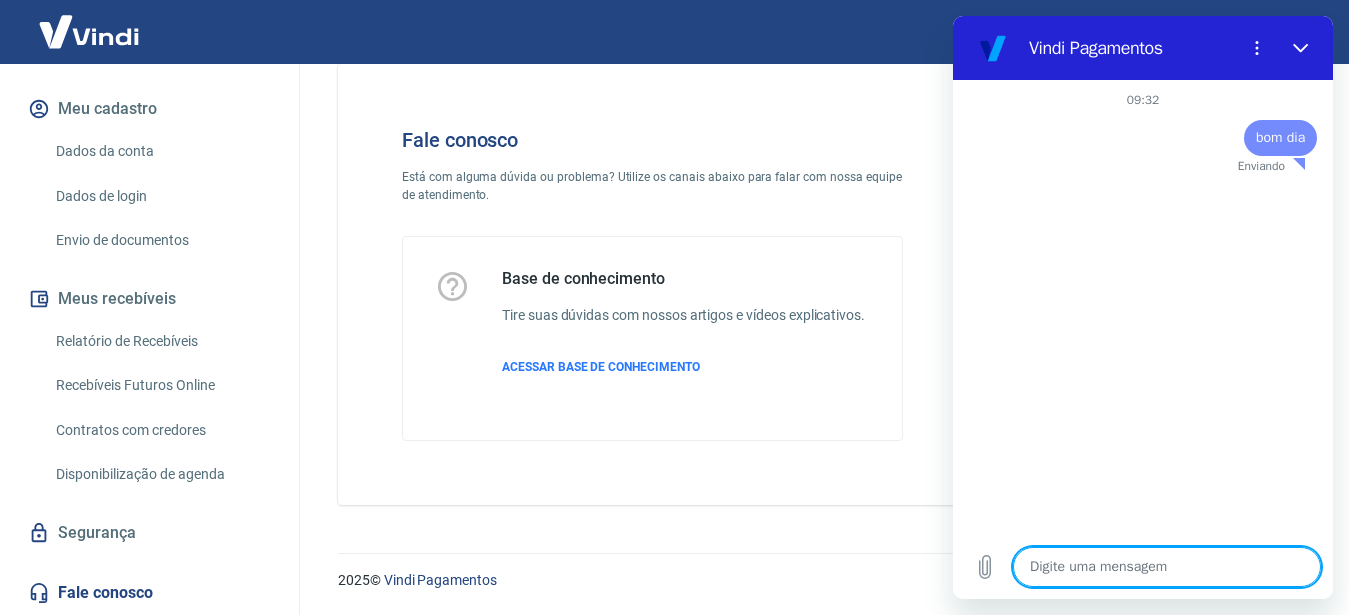 type on "x" 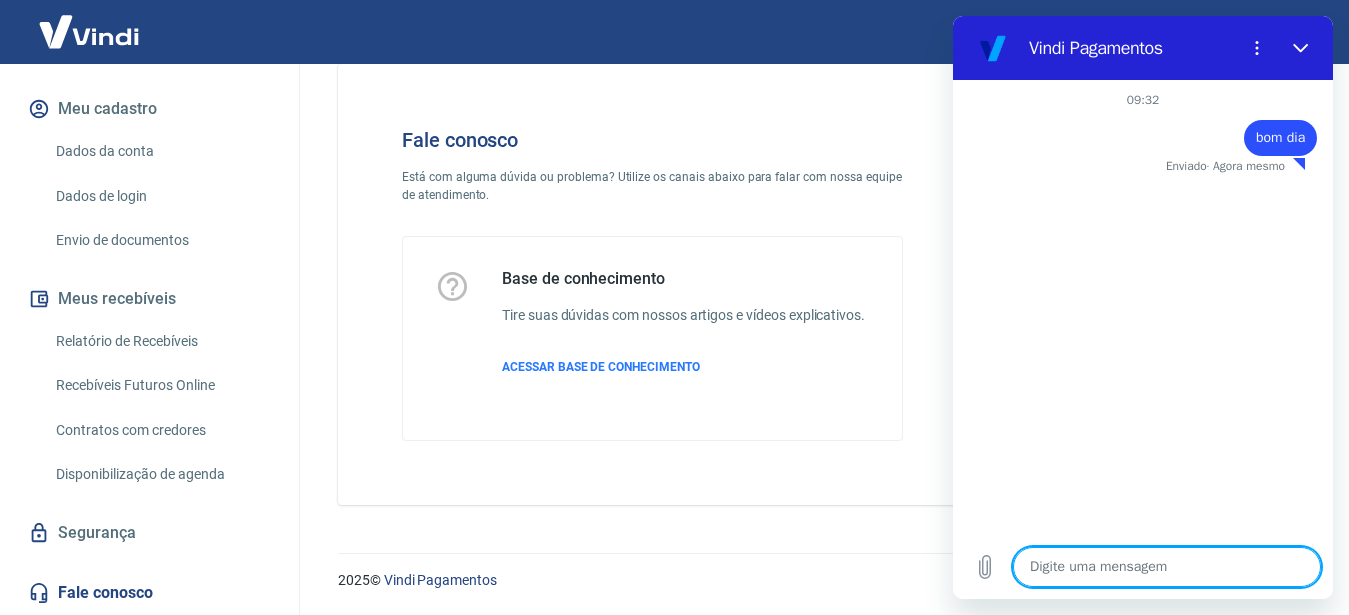 type on "c" 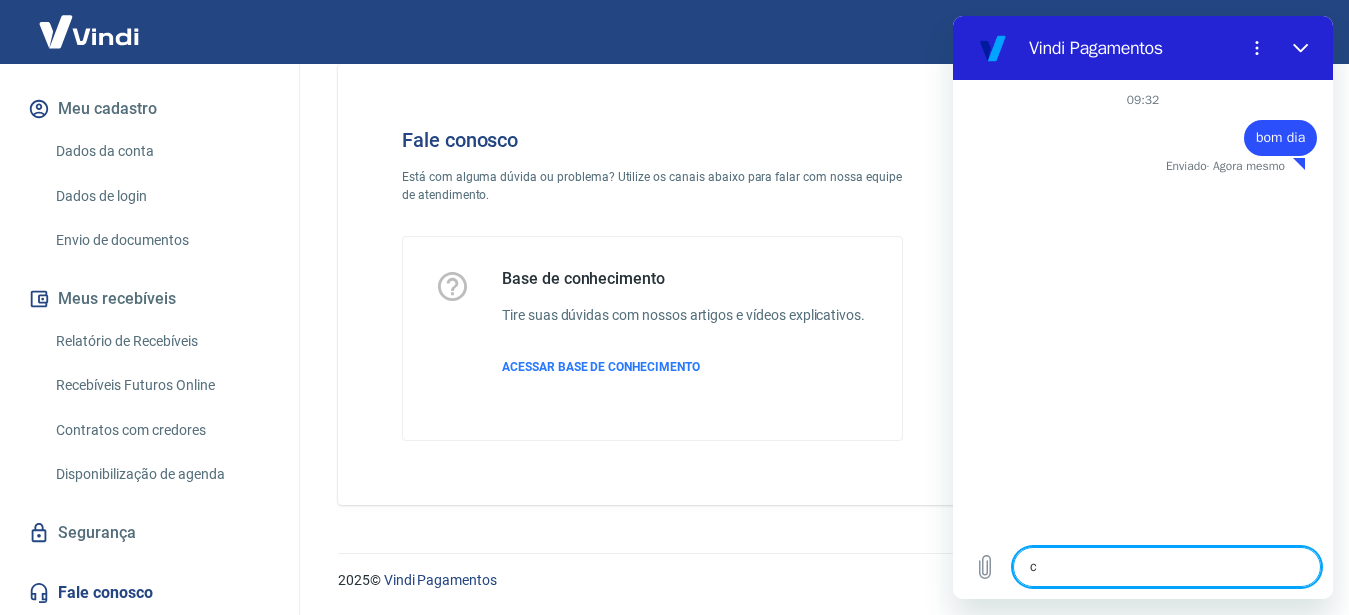 type on "co" 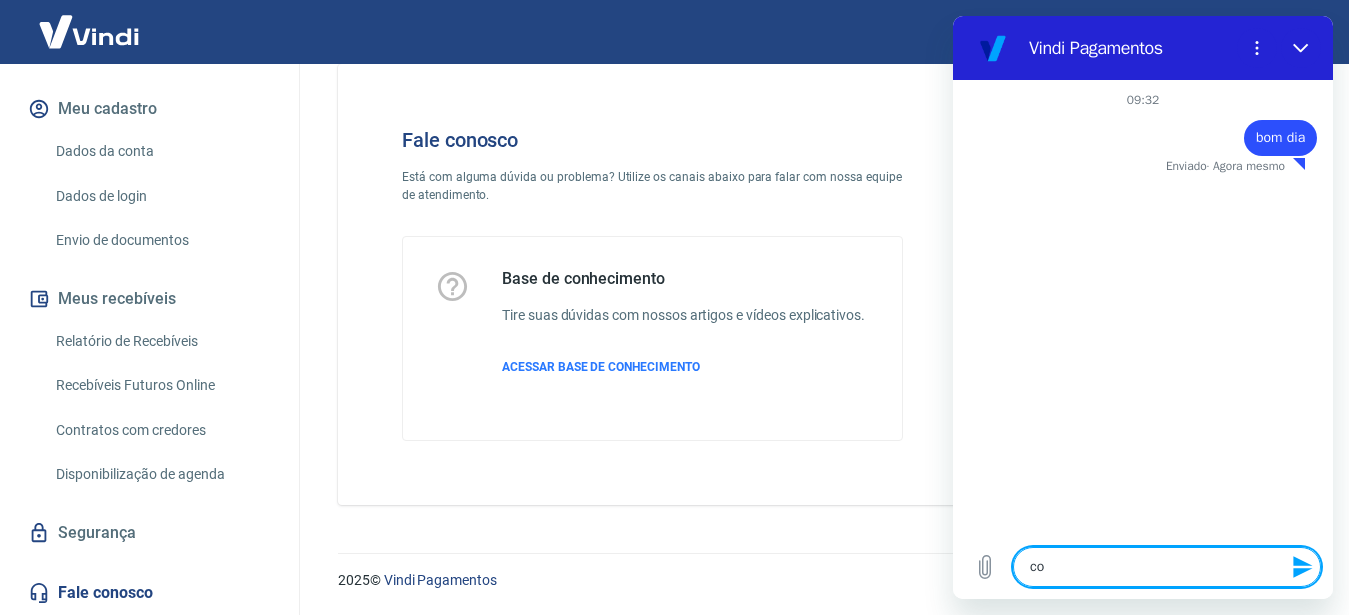 type on "com" 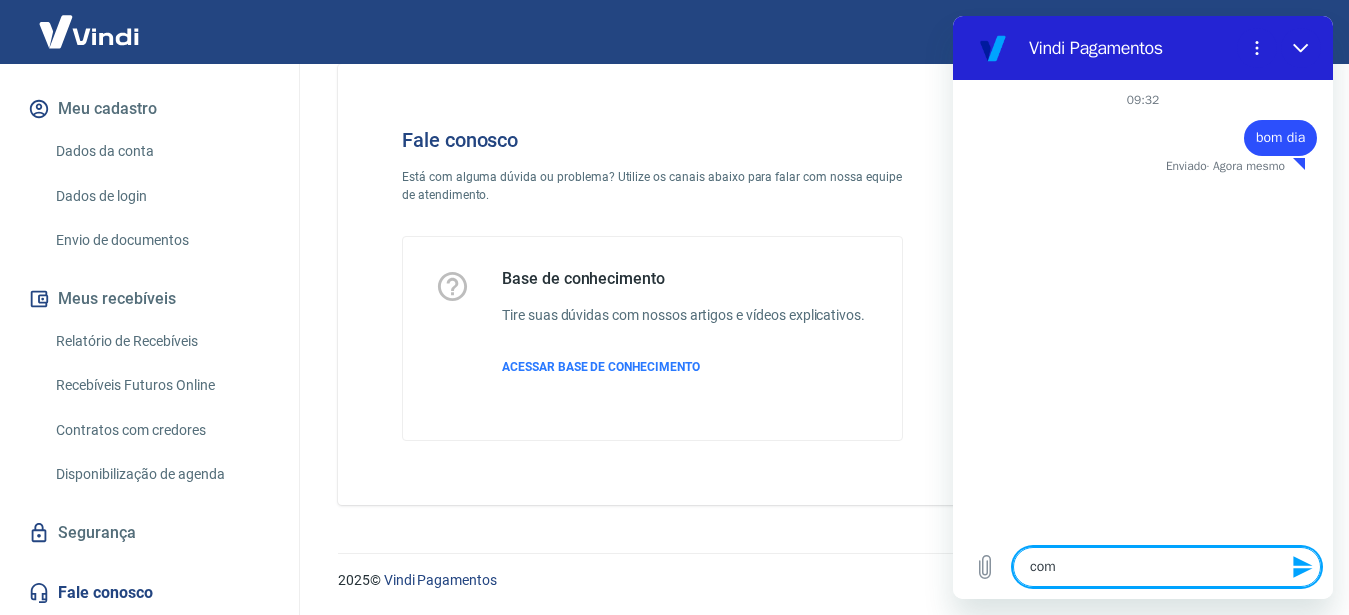 type on "como" 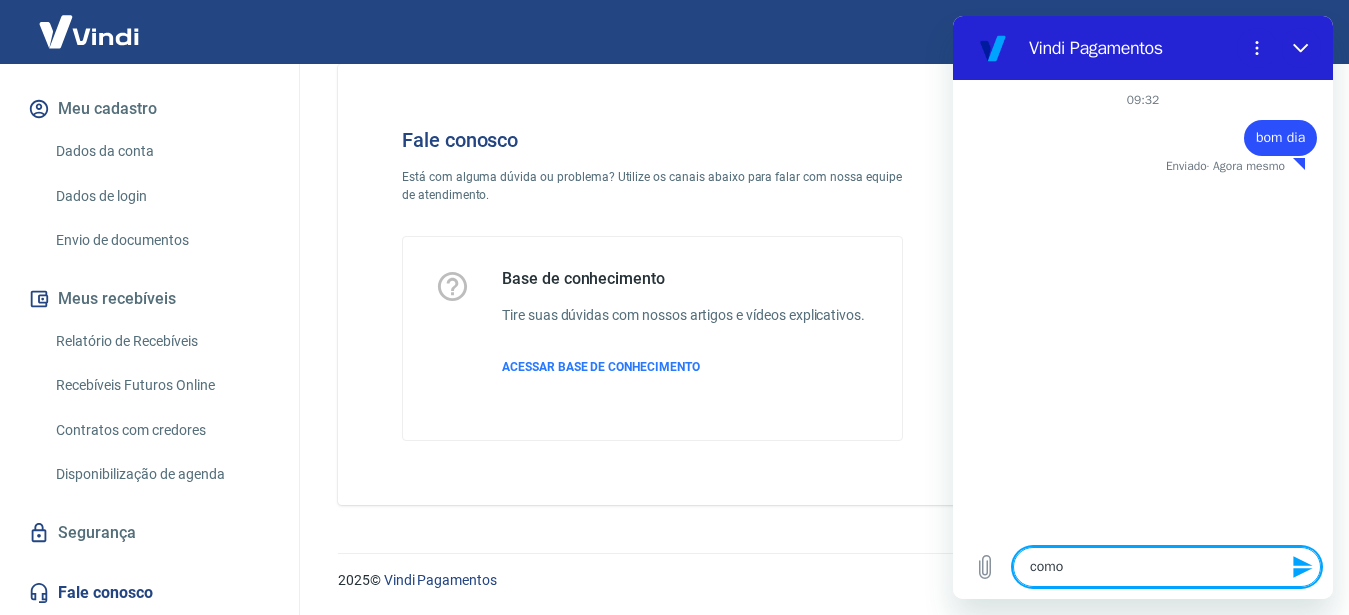 type on "x" 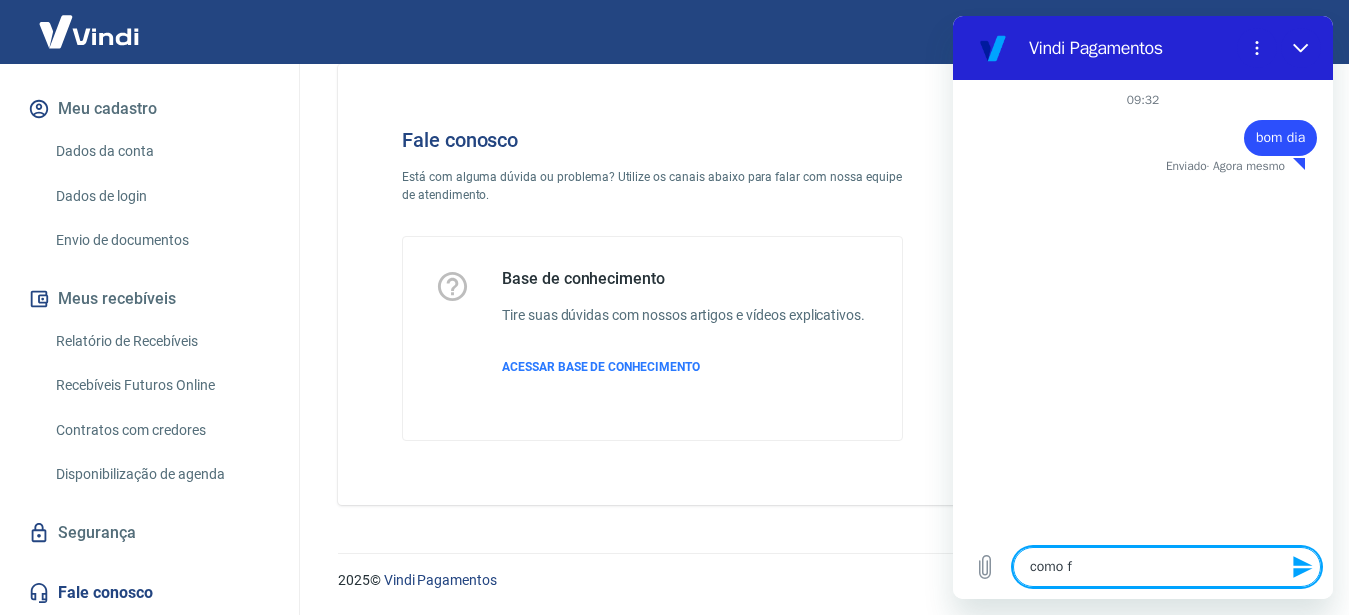 type on "como fa" 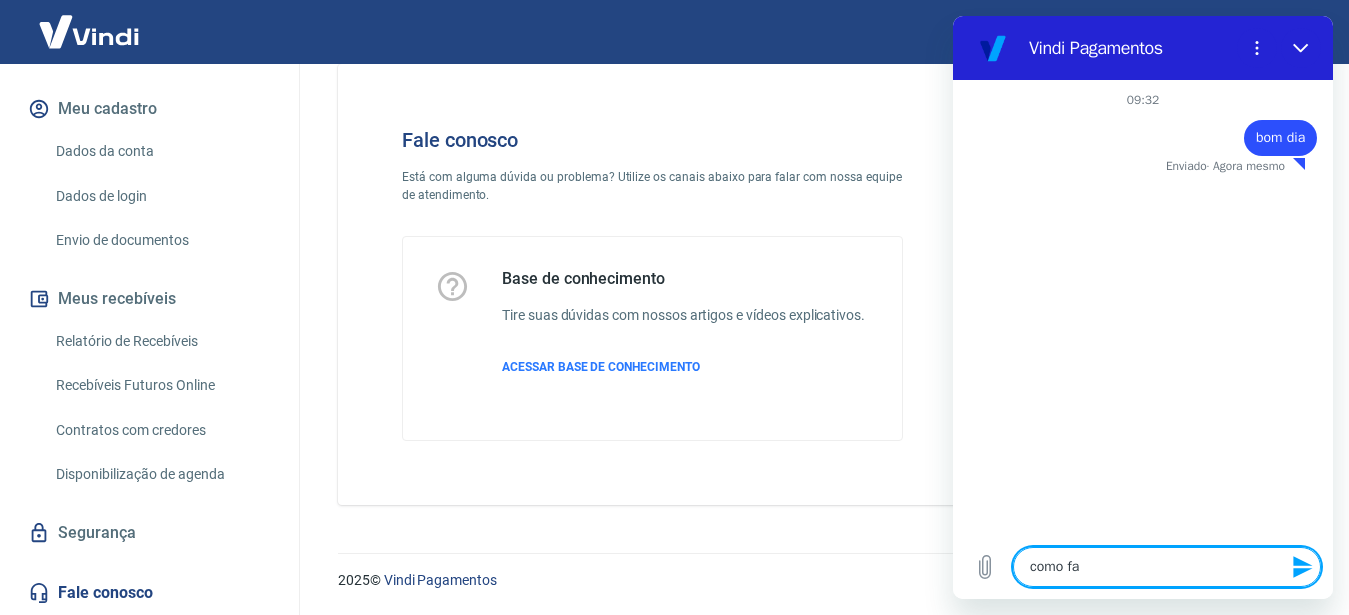type on "como faç" 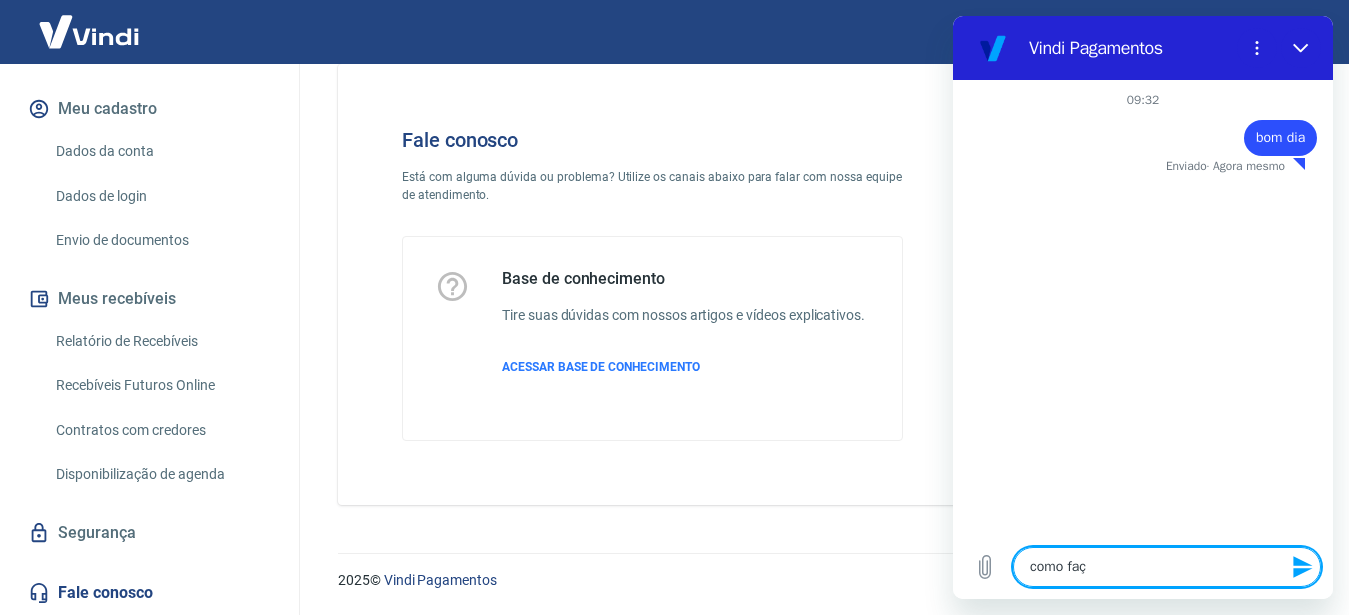 type on "x" 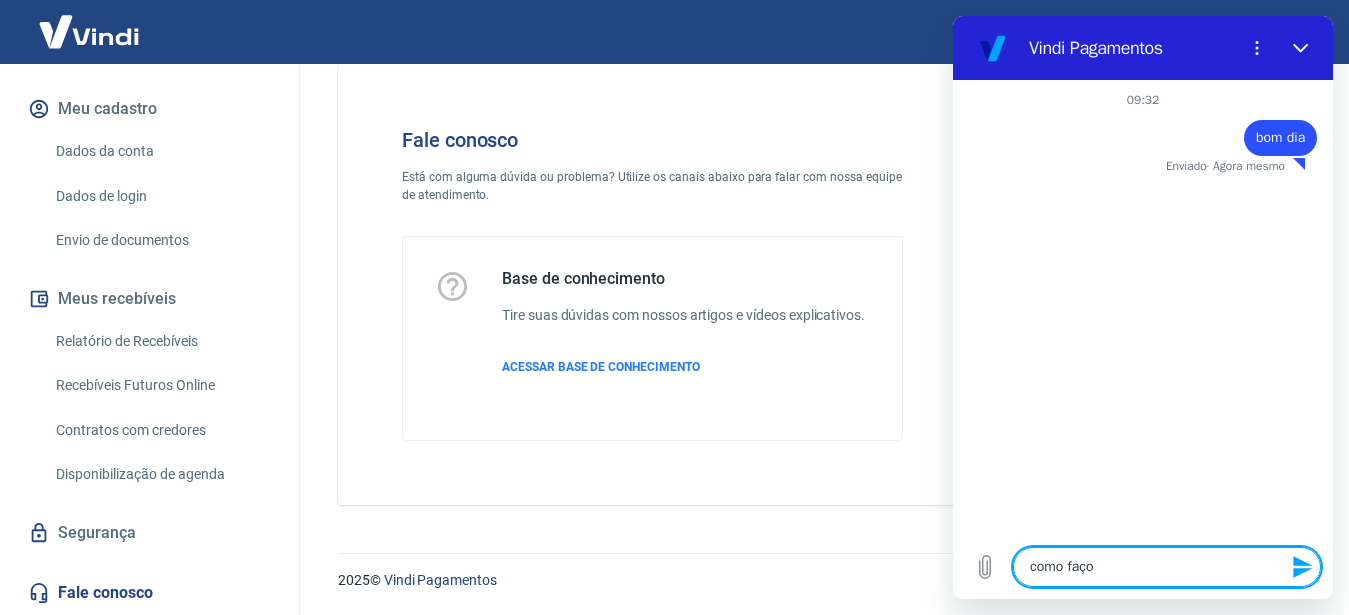 type on "como faço" 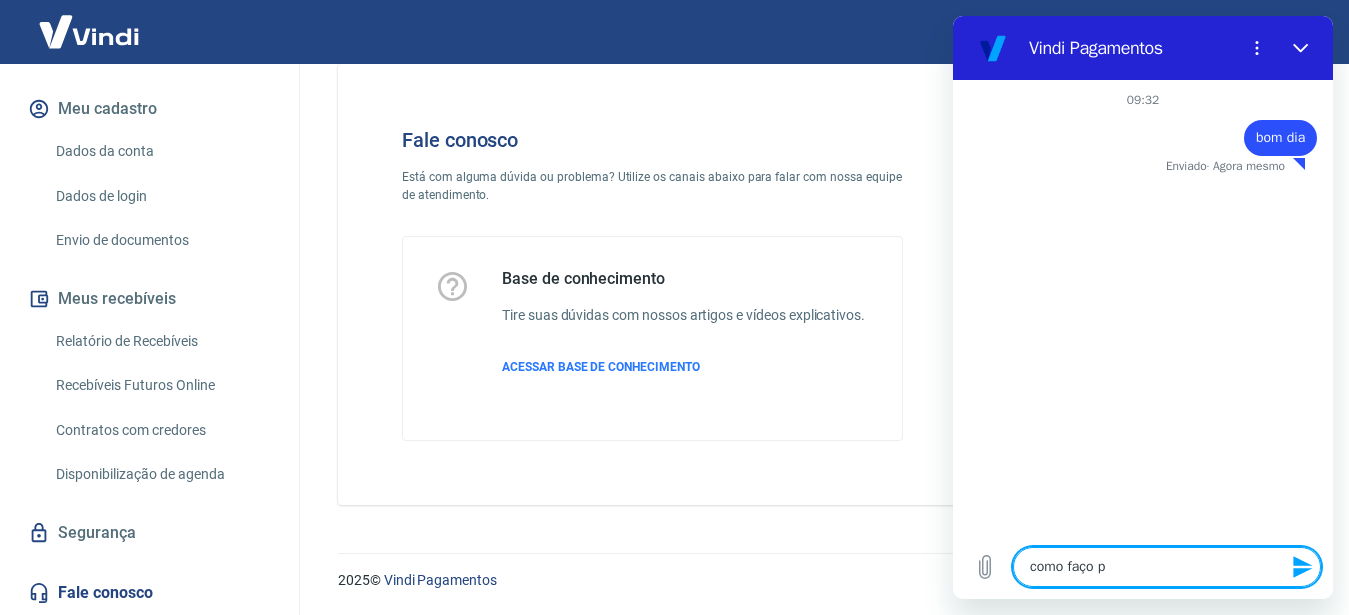 type on "como faço pa" 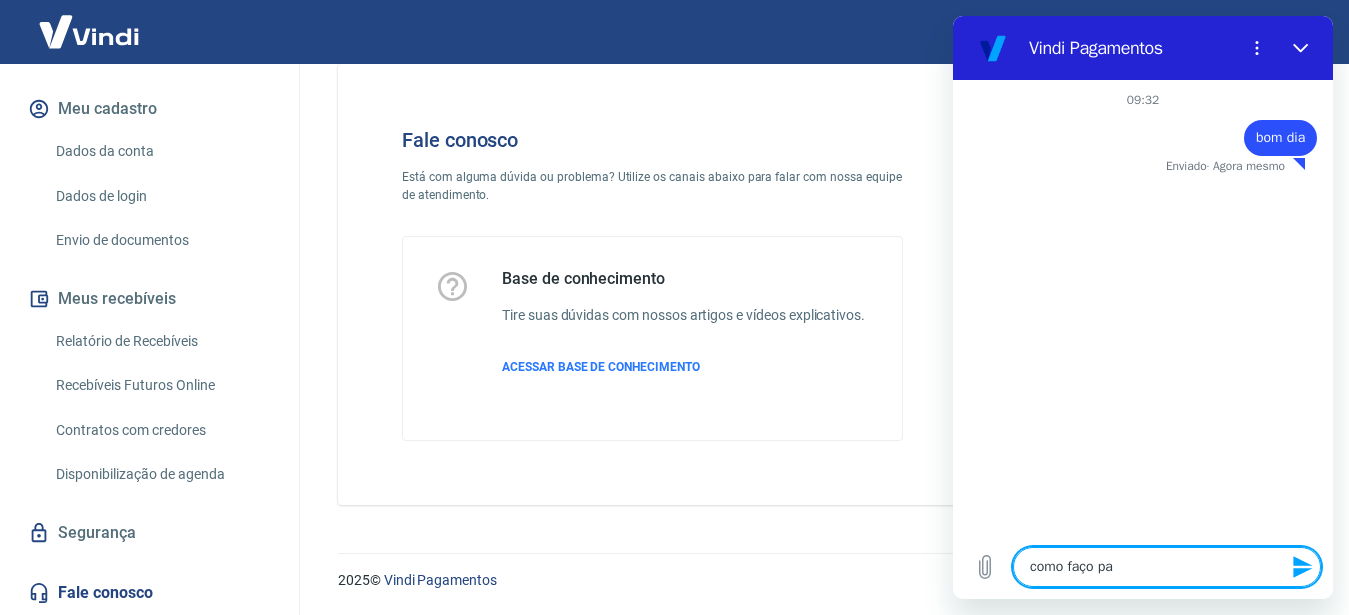 type on "como faço par" 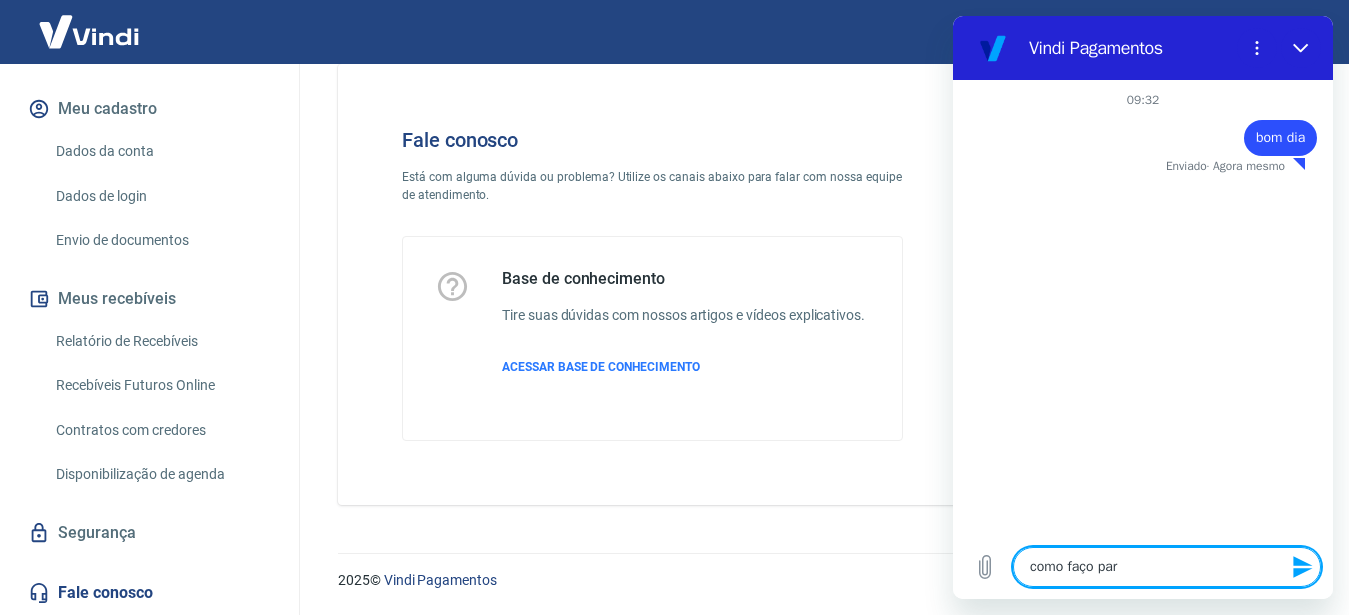 type on "como faço para" 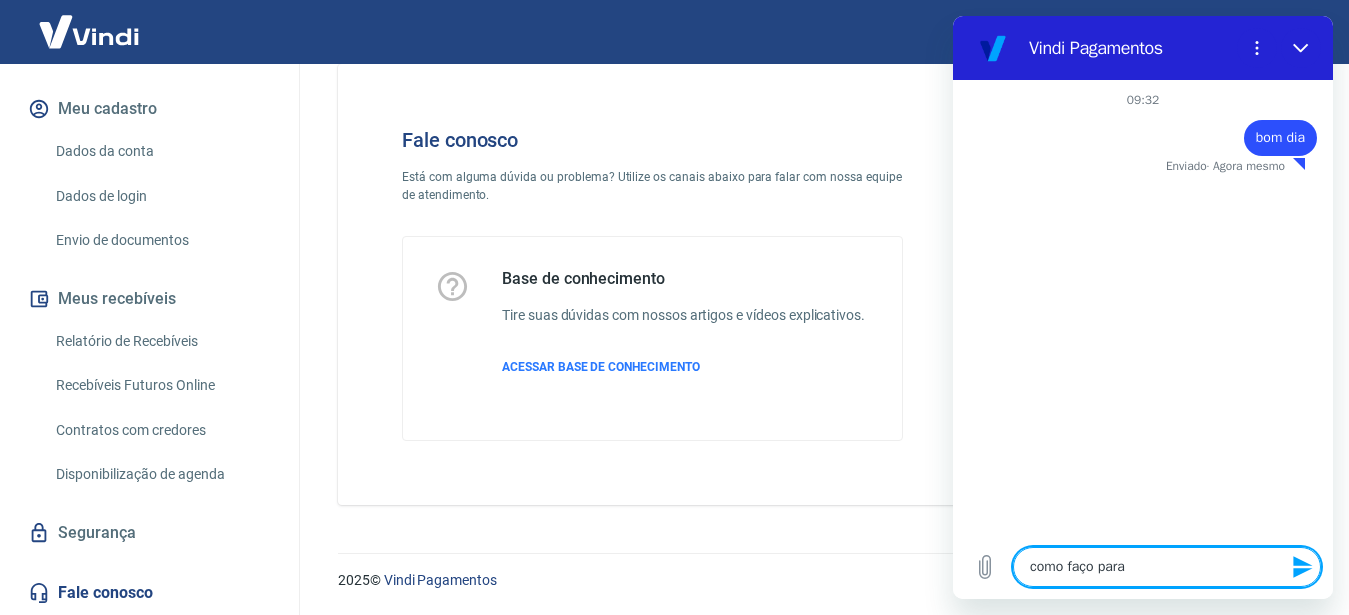 type on "como faço para" 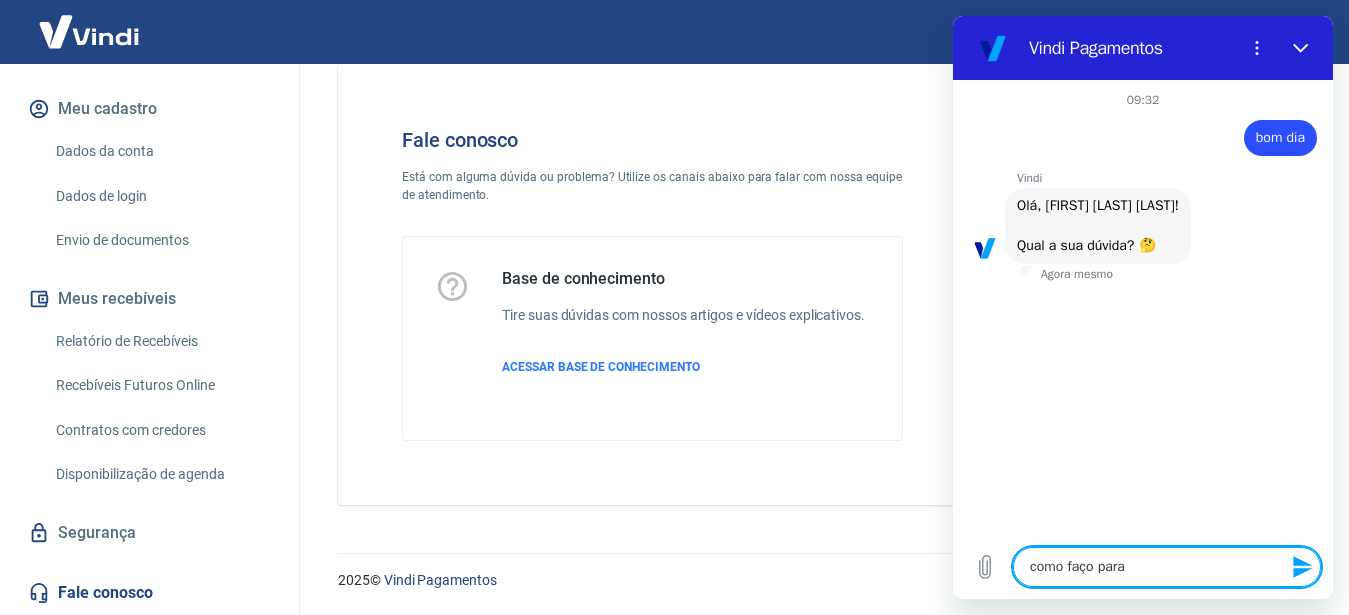 type on "x" 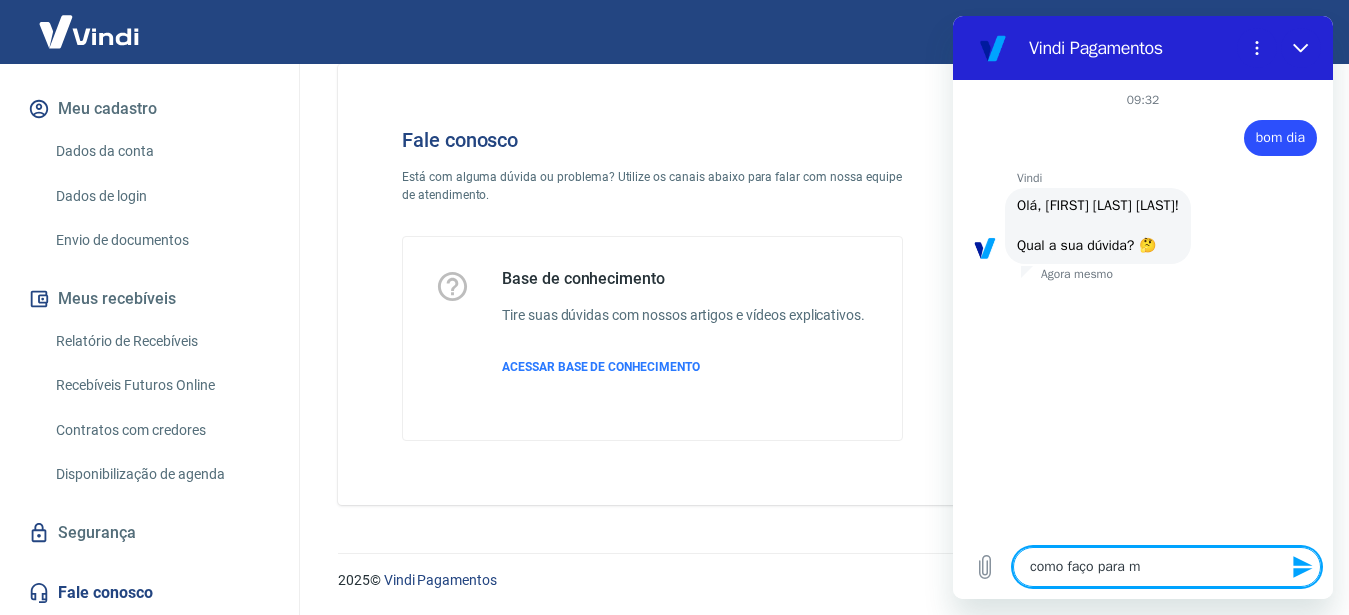 type on "como faço para mi" 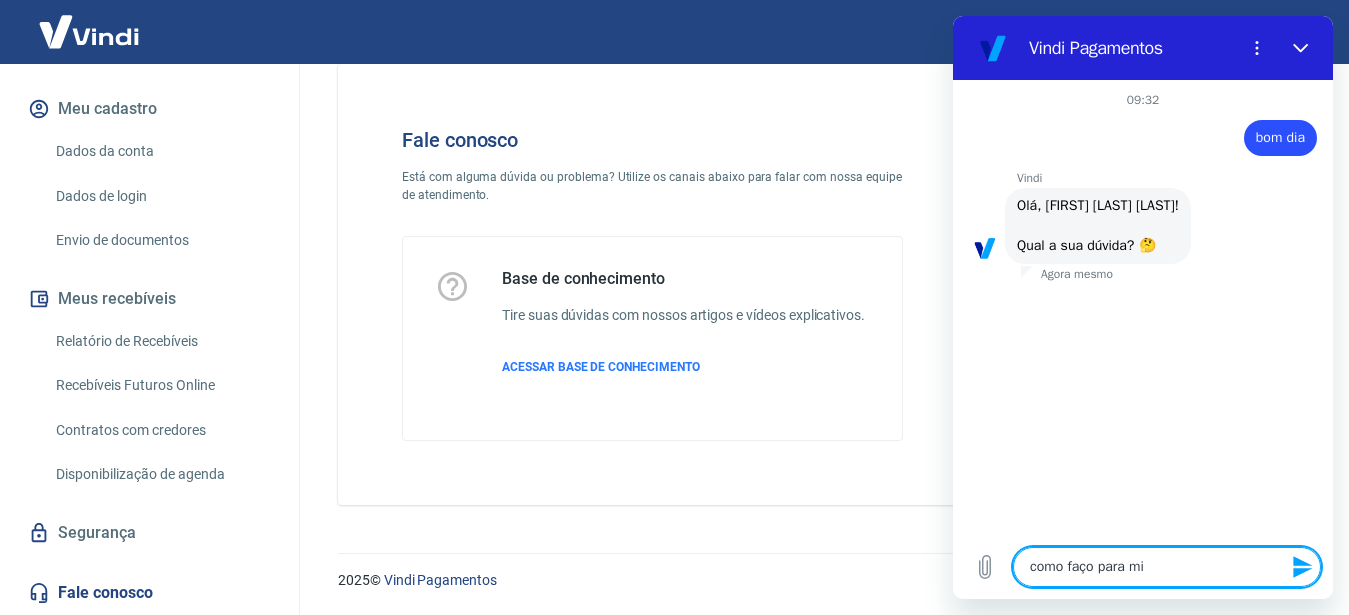 type on "como faço para min" 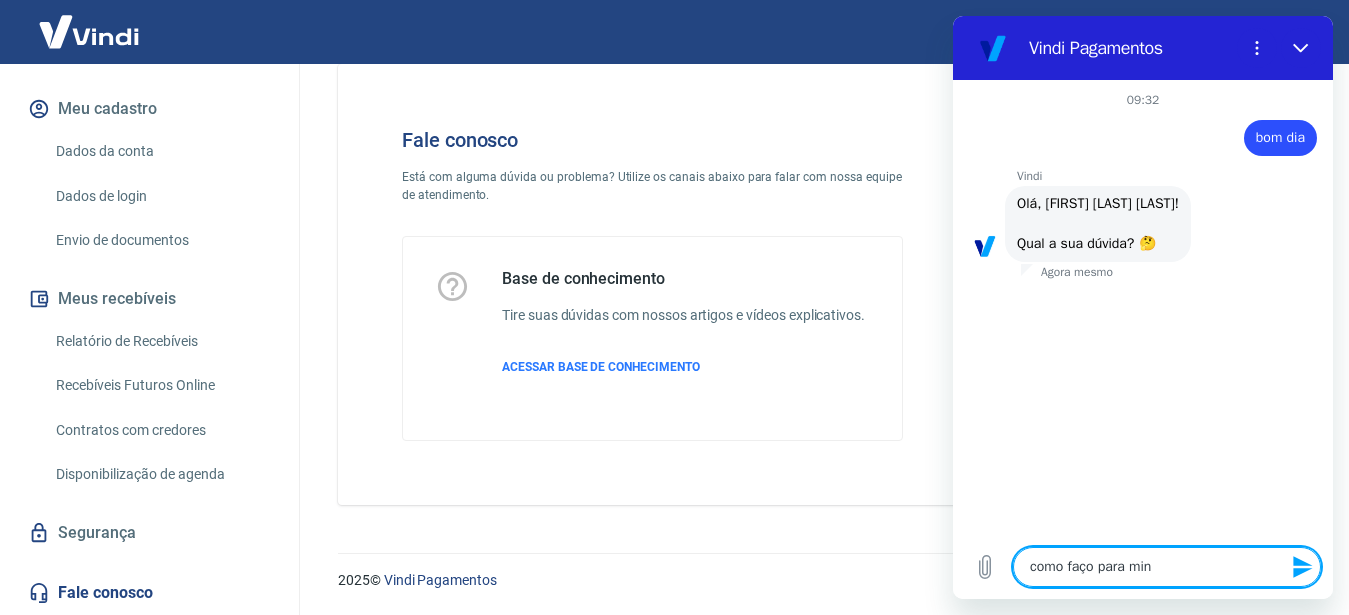 type on "como faço para minh" 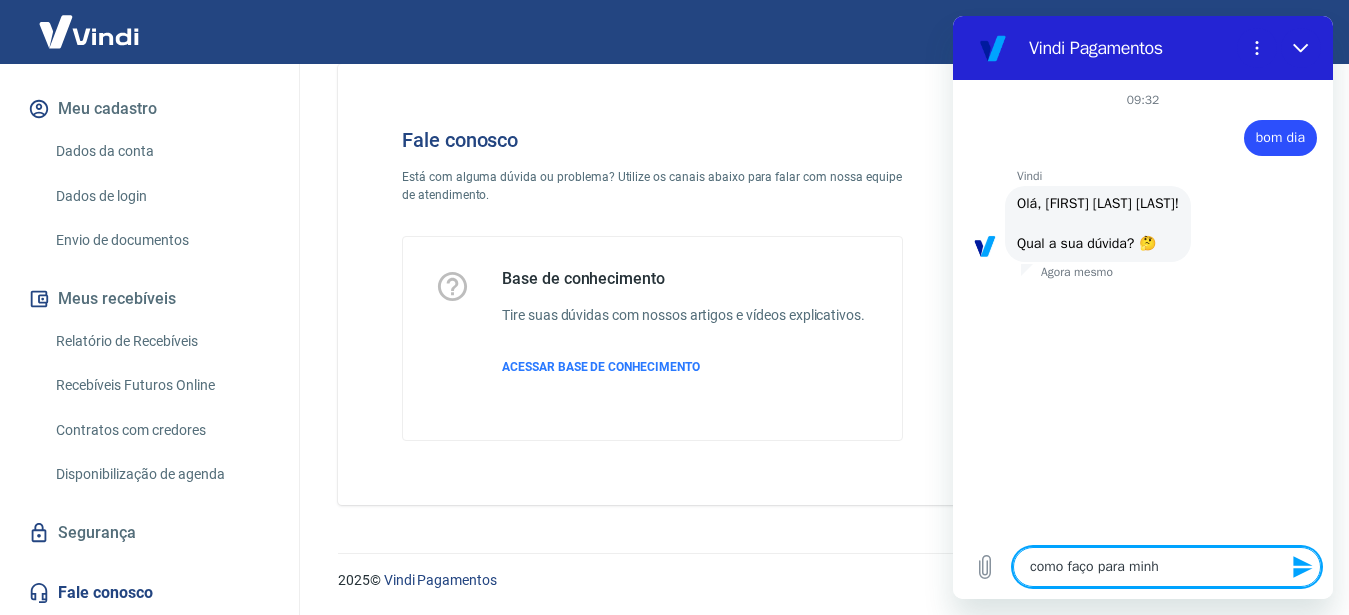 type on "como faço para minha" 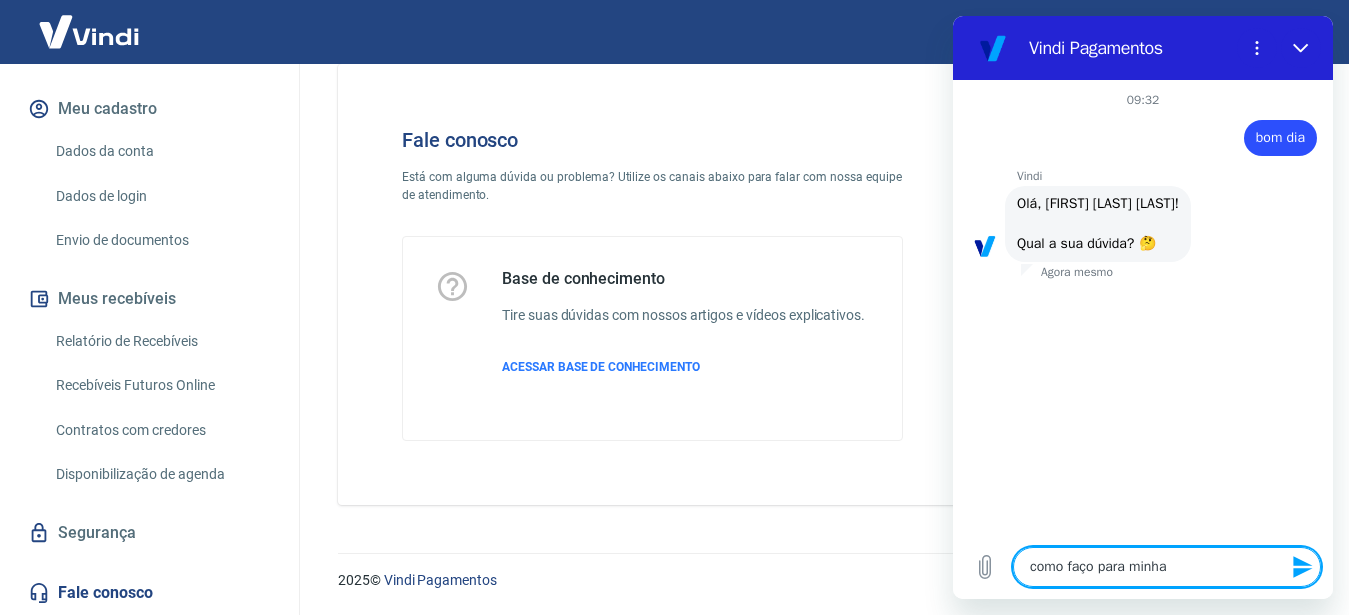 type on "x" 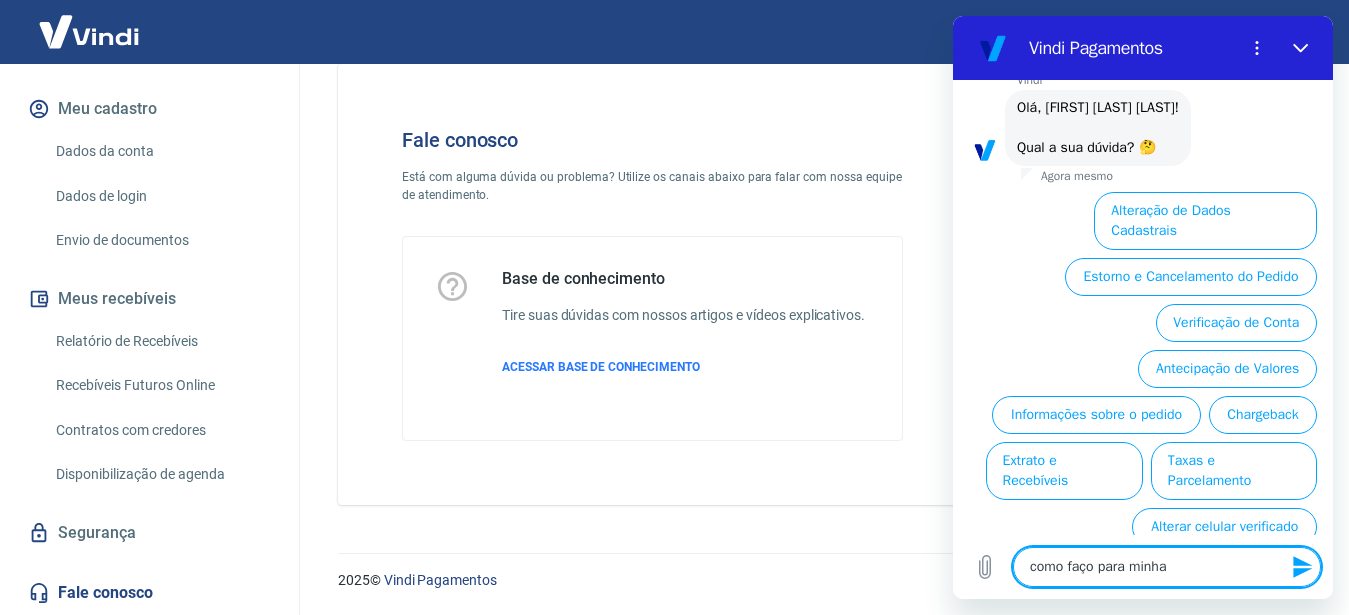 type on "como faço para minhas" 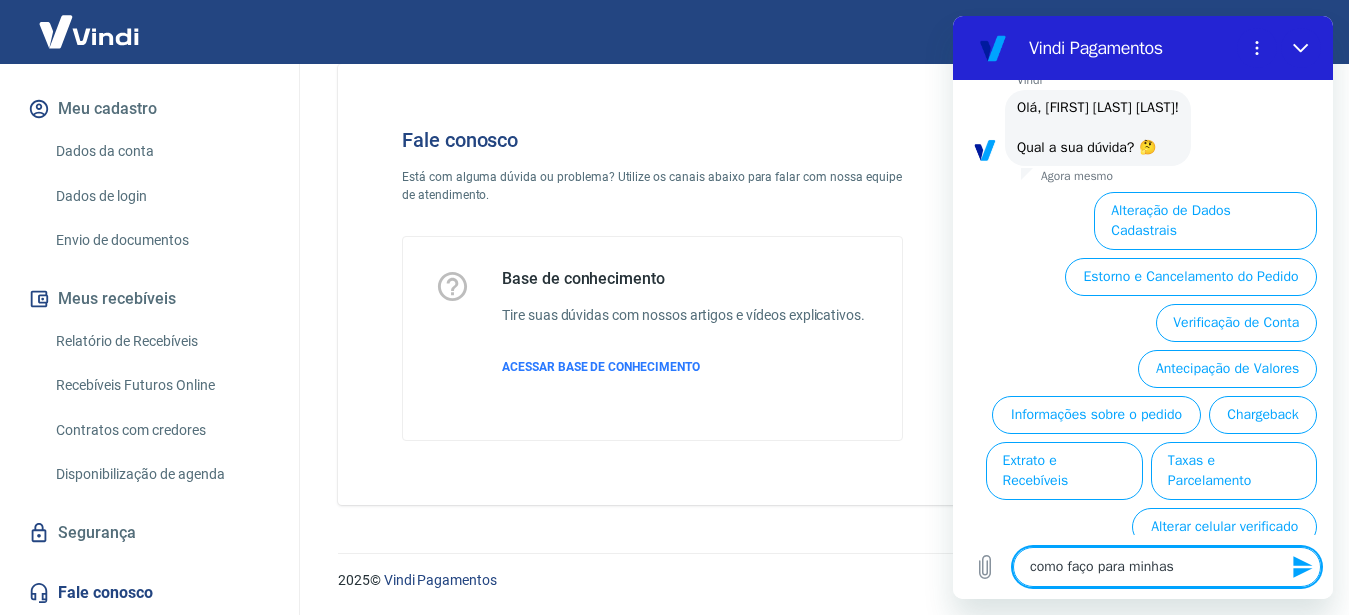 type on "como faço para minhas" 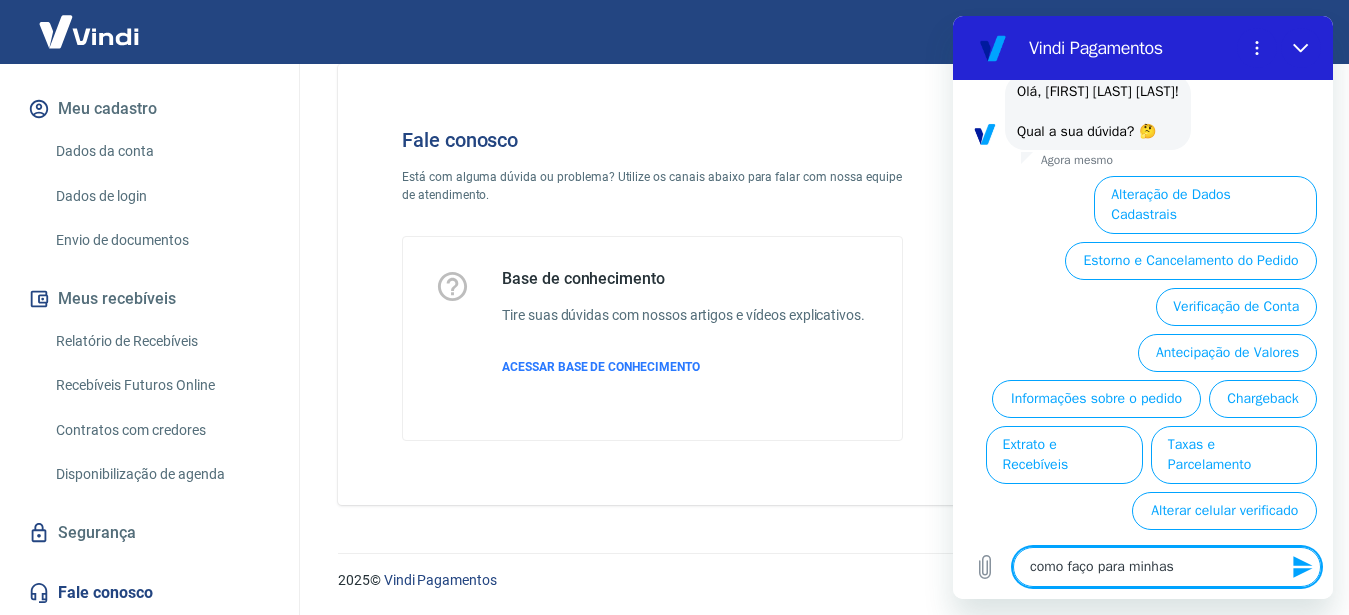 type on "como faço para minhas f" 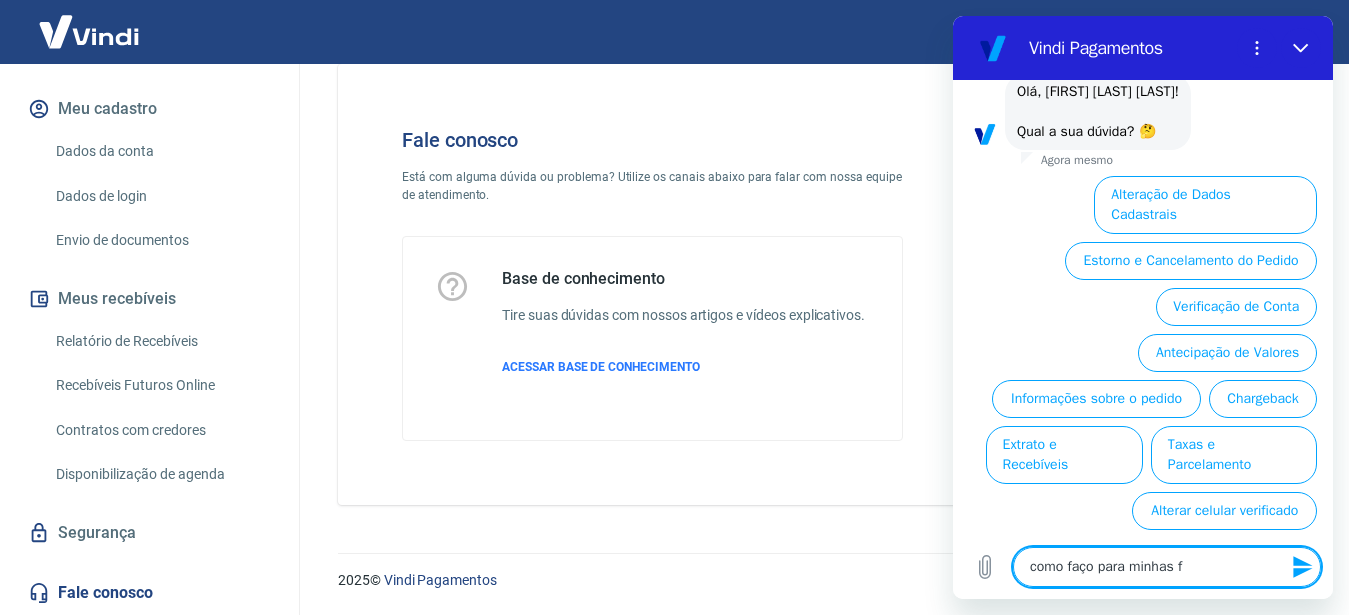 type on "x" 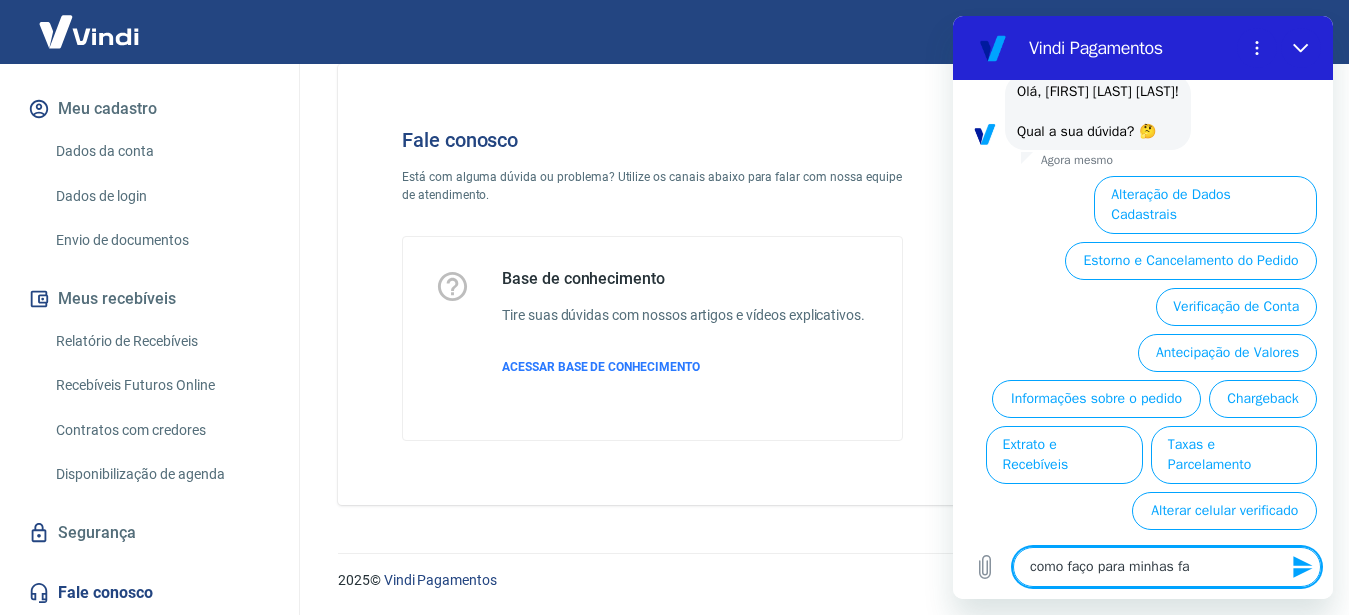 type on "como faço para minhas fat" 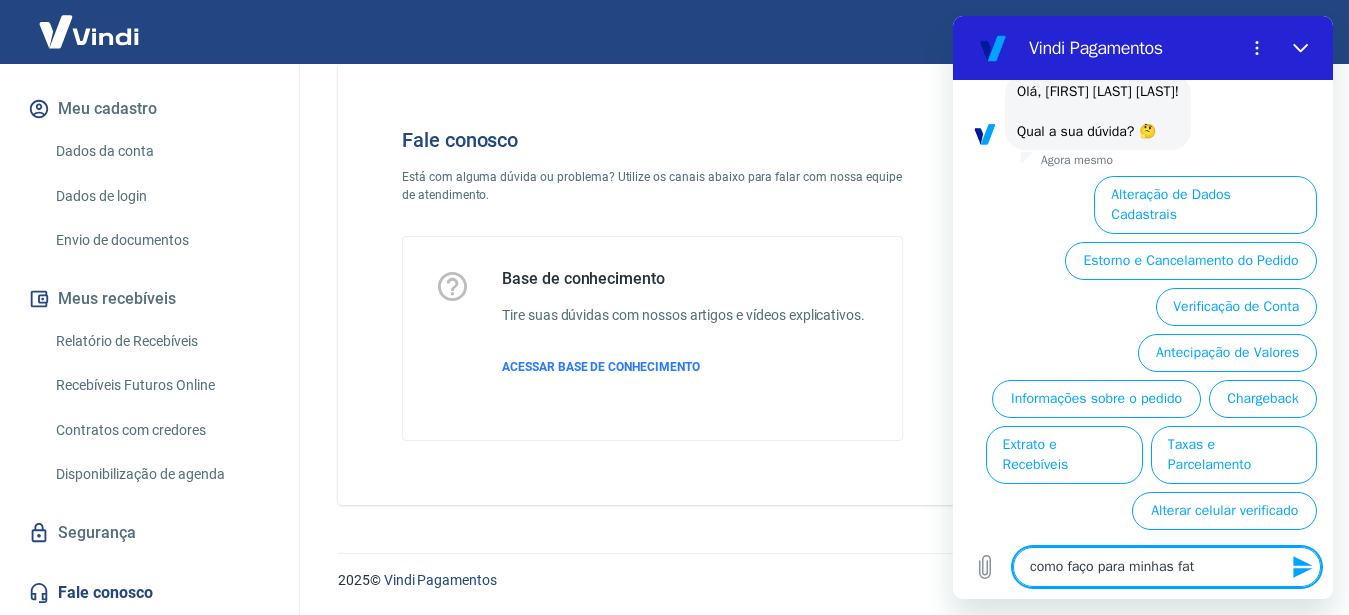 type on "como faço para minhas fatu" 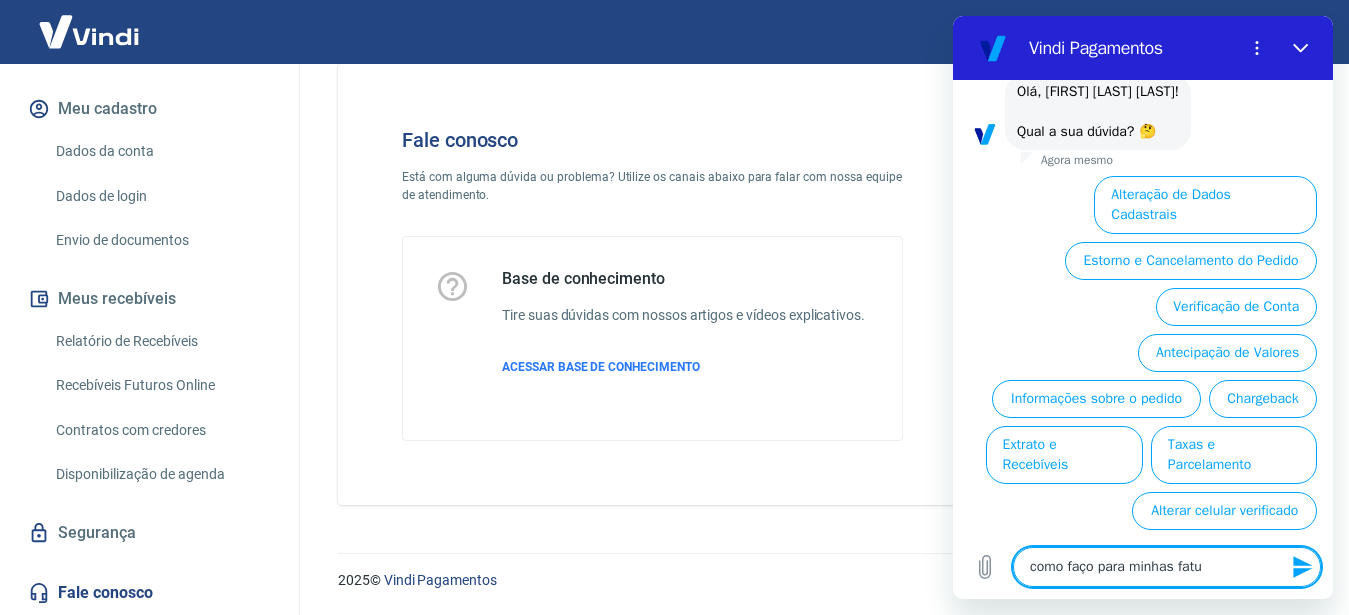 type on "como faço para minhas fatur" 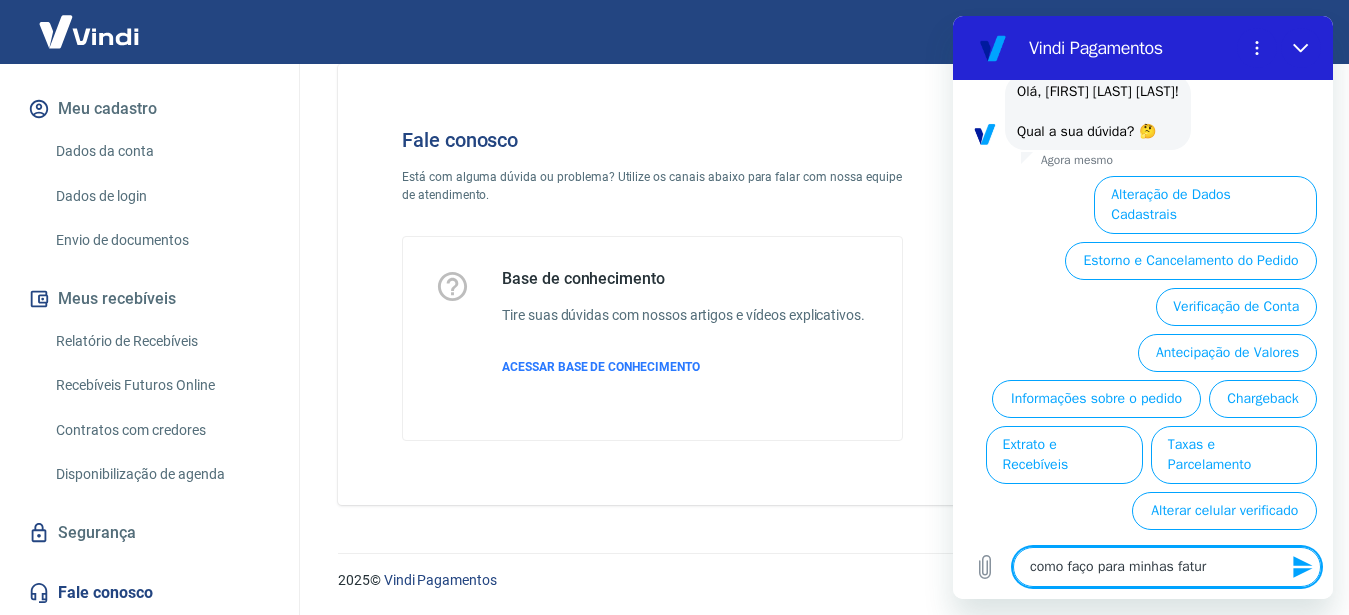 type on "como faço para minhas fatura" 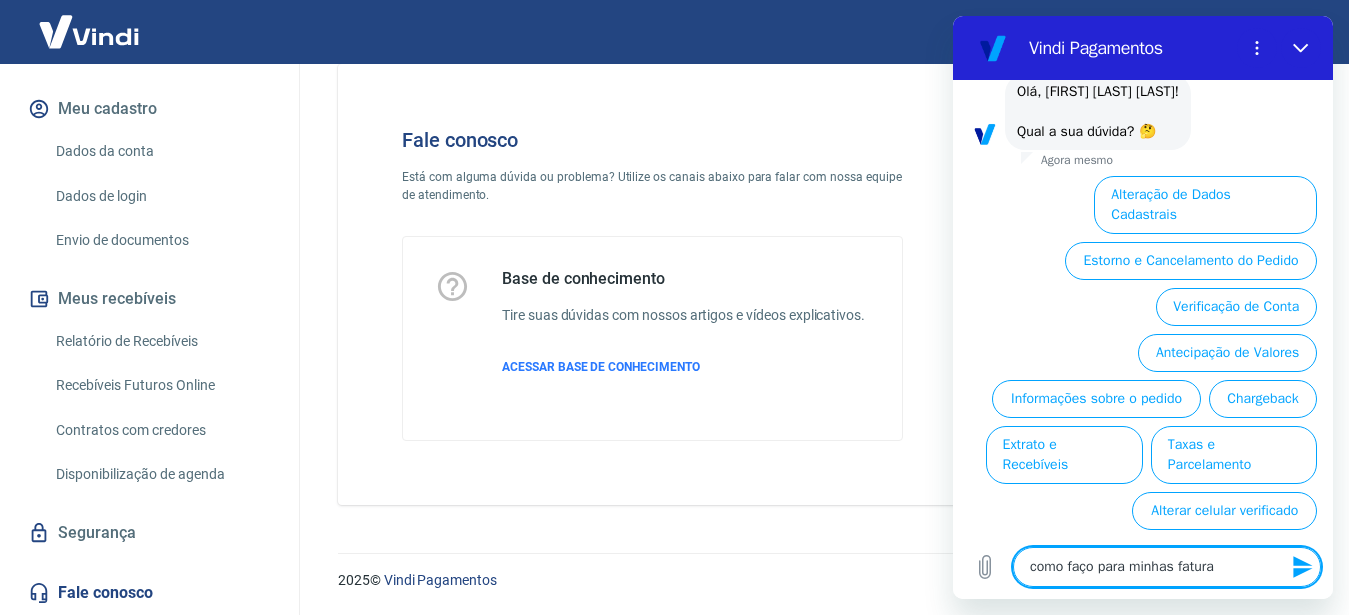 type on "como faço para minhas faturas" 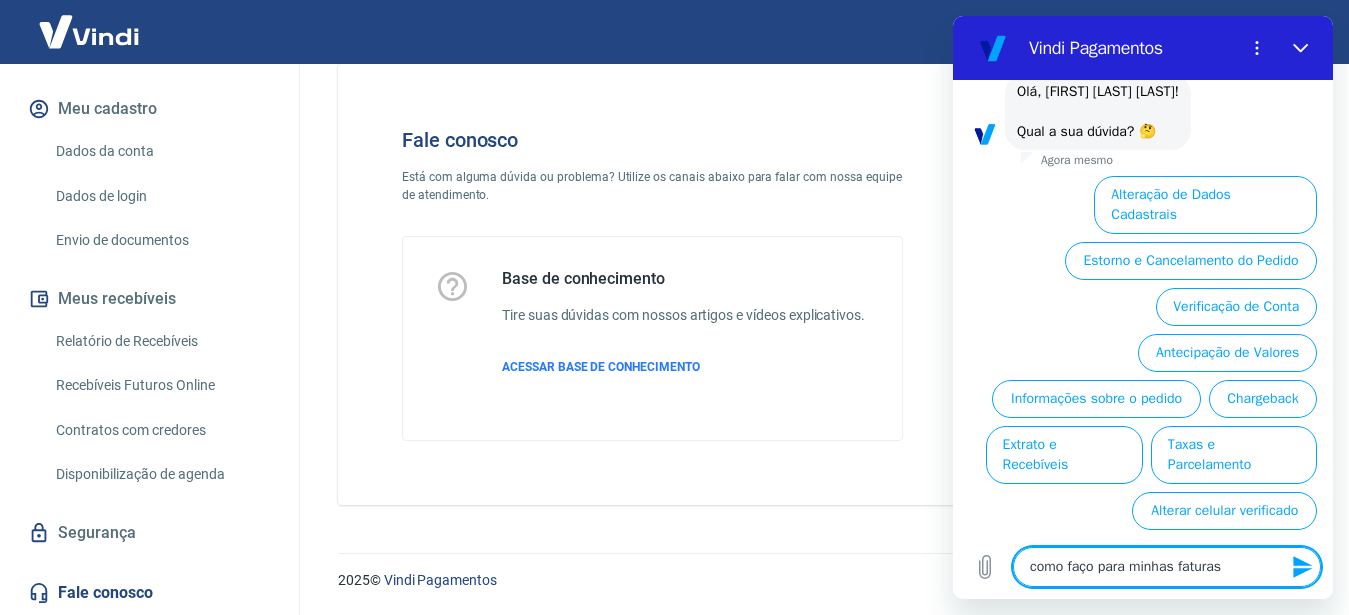 type on "como faço para minhas faturas" 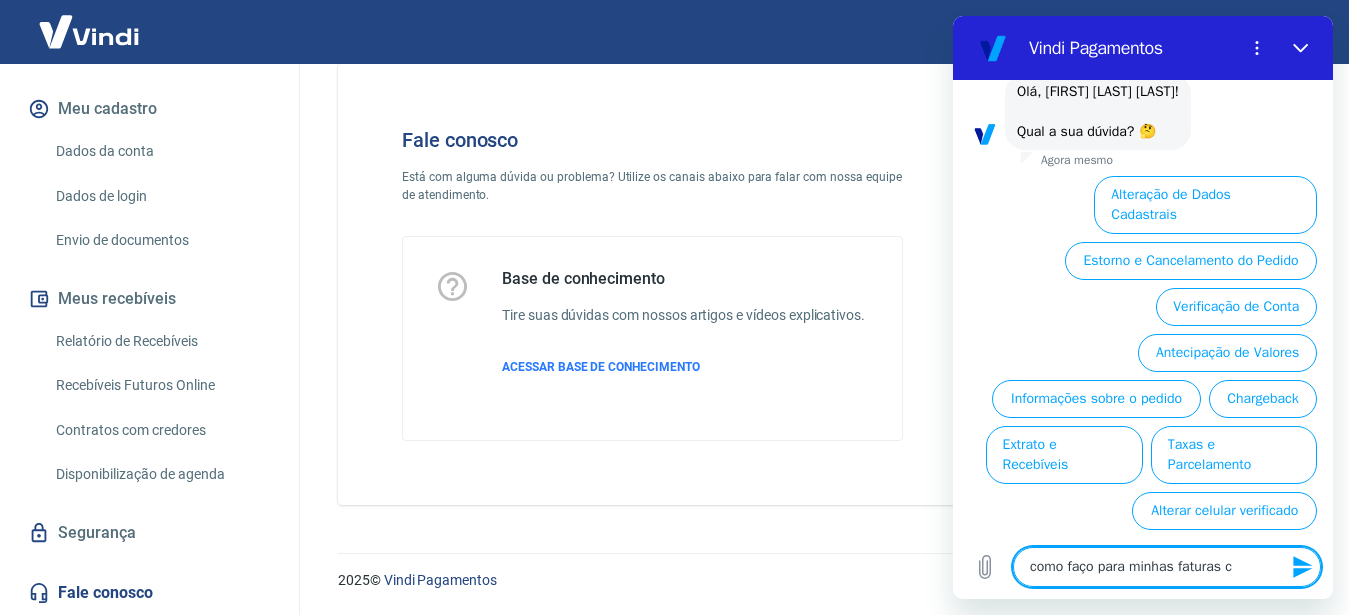 type on "como faço para minhas faturas" 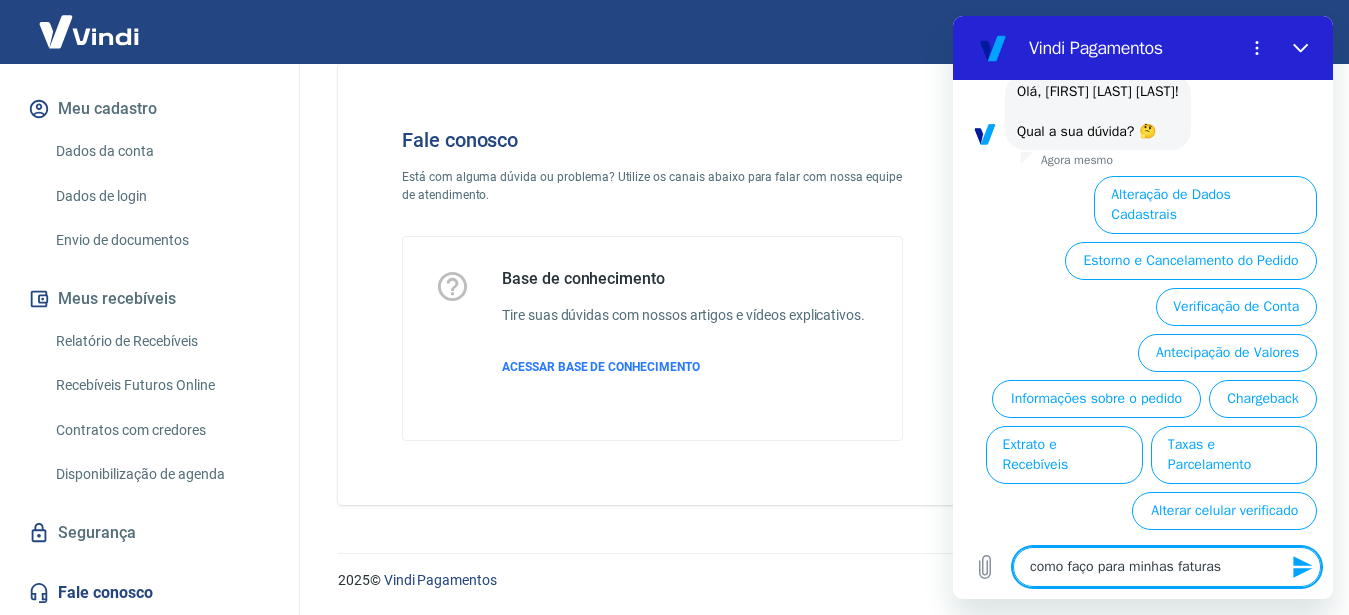 type on "como faço para minhas faturas" 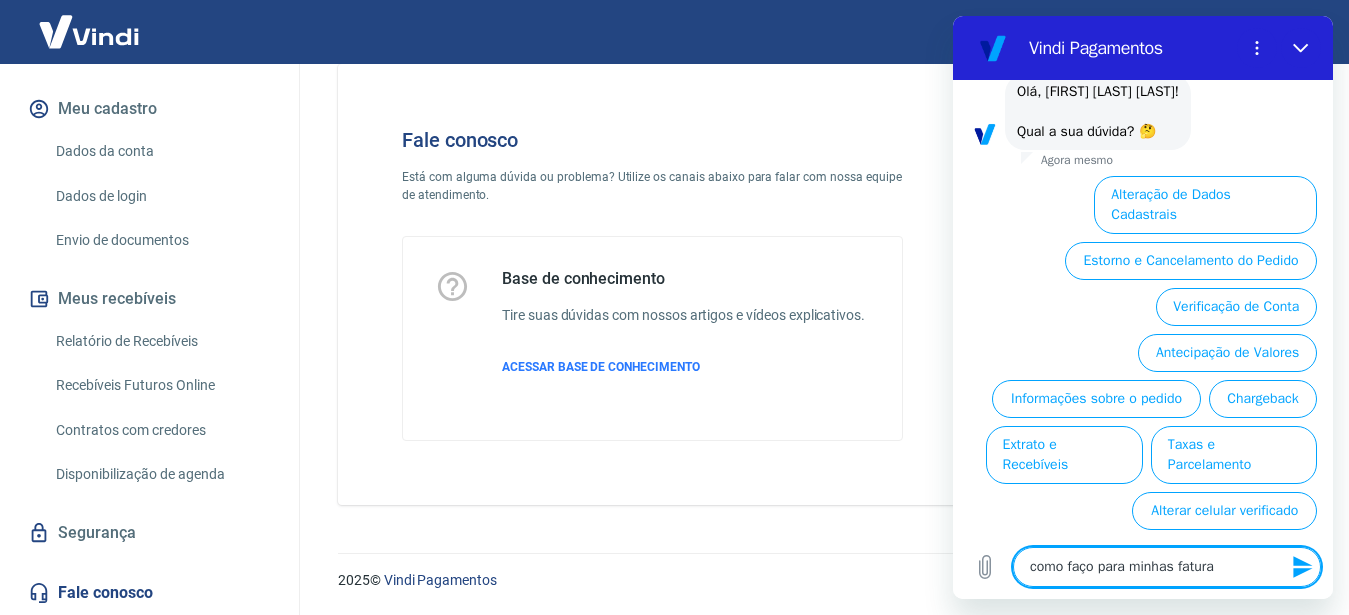 type on "como faço para minhas fatur" 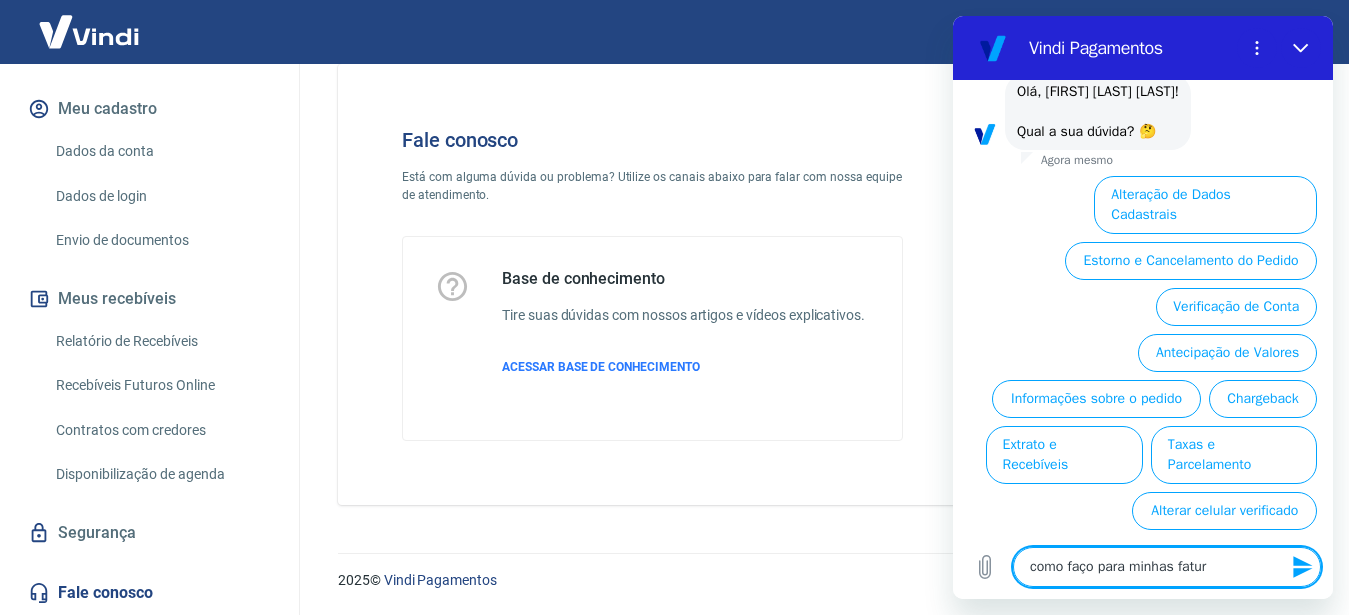type on "como faço para minhas fatu" 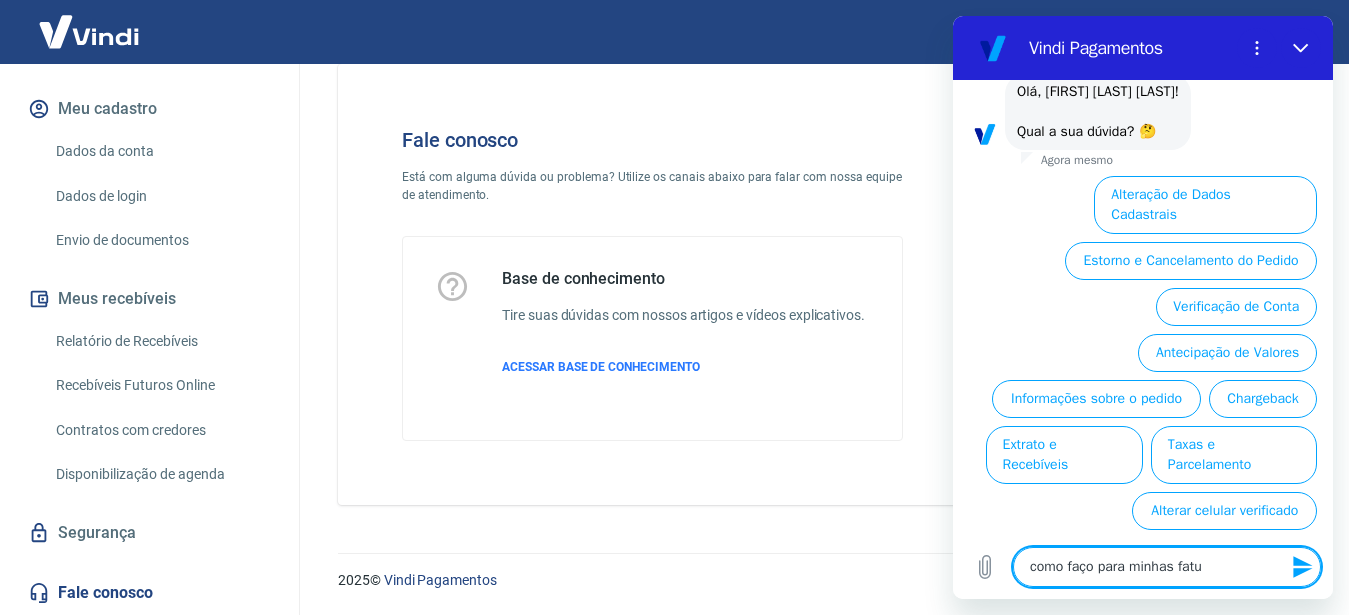 type on "como faço para minhas fat" 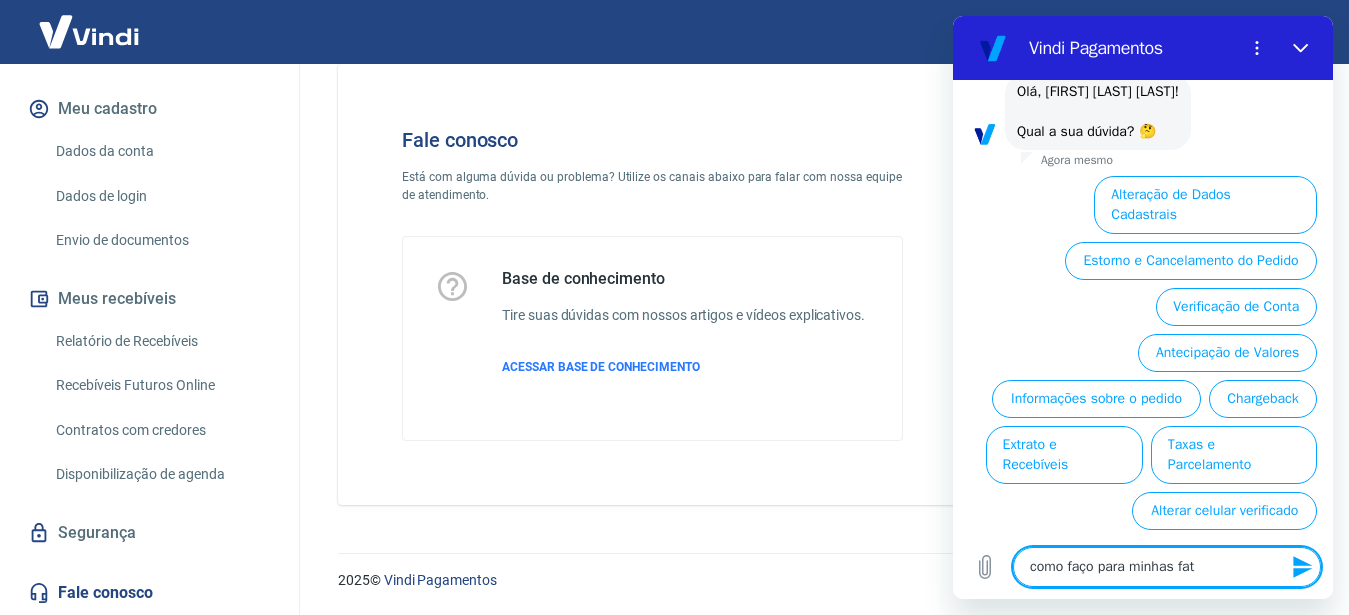 type on "como faço para minhas fa" 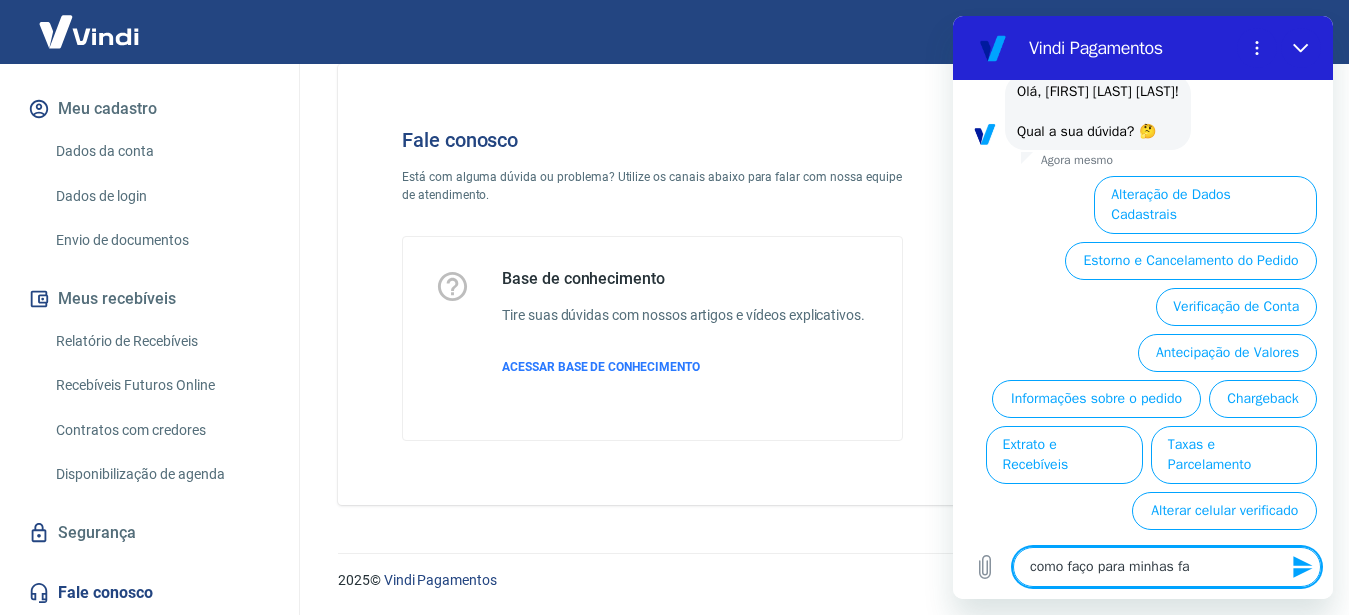 type on "como faço para minhas f" 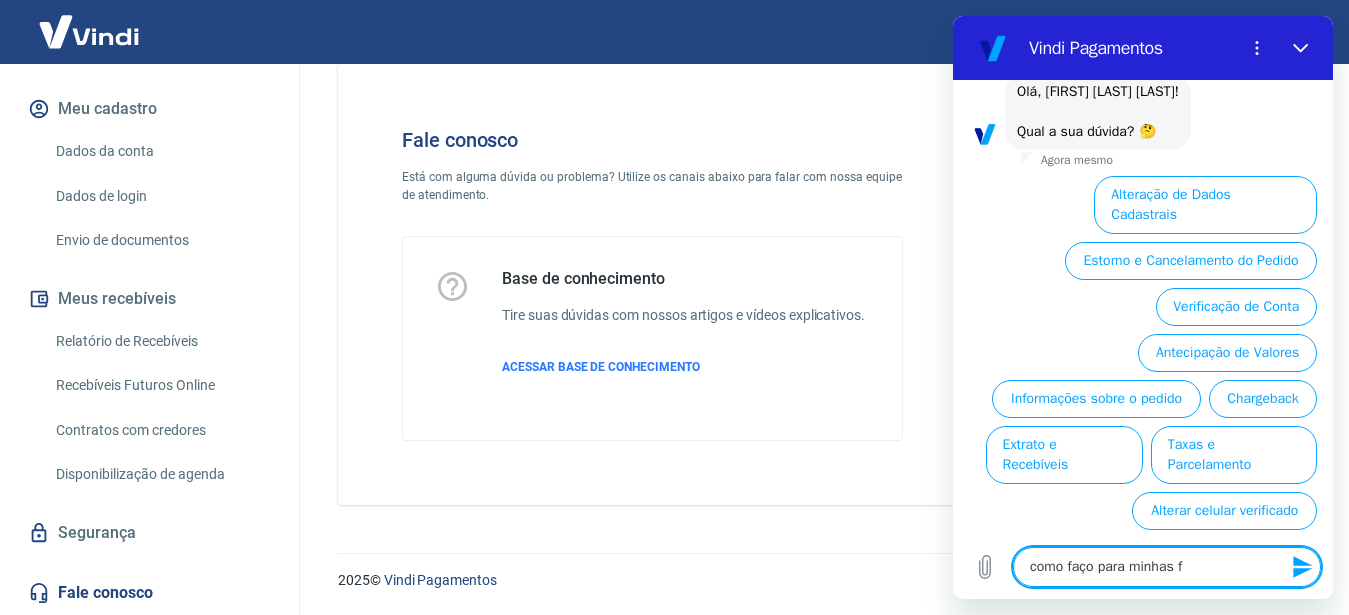 type on "como faço para minhas" 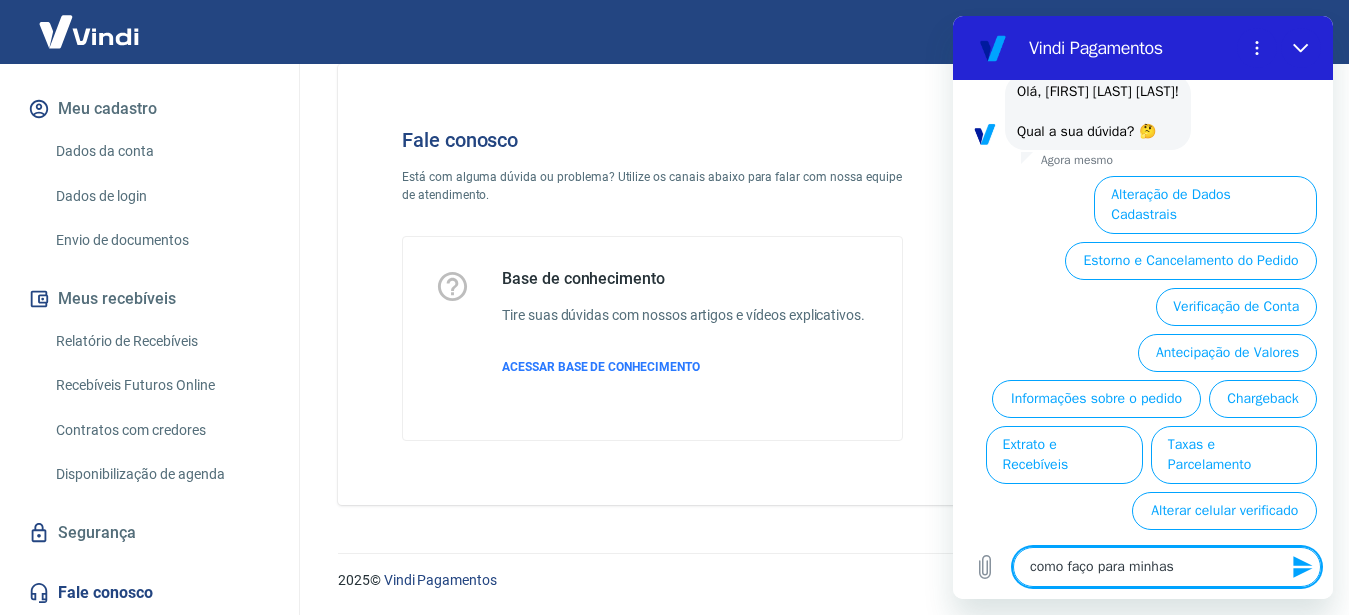 type on "como faço para minhas" 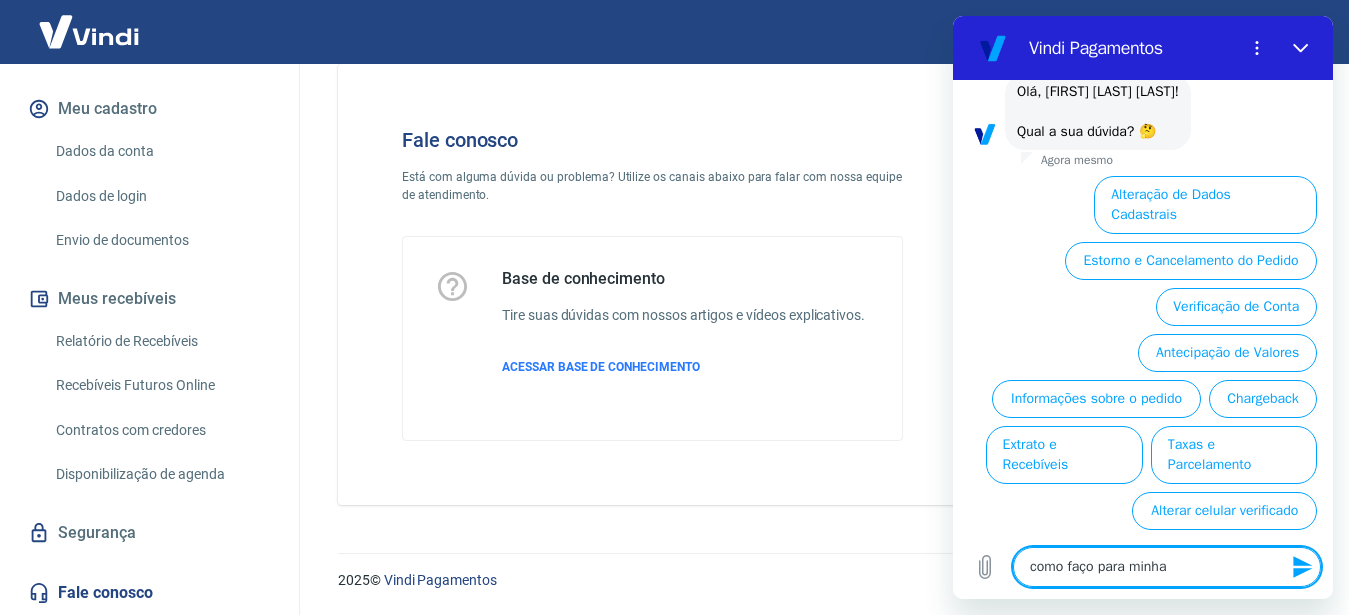type on "como faço para minh" 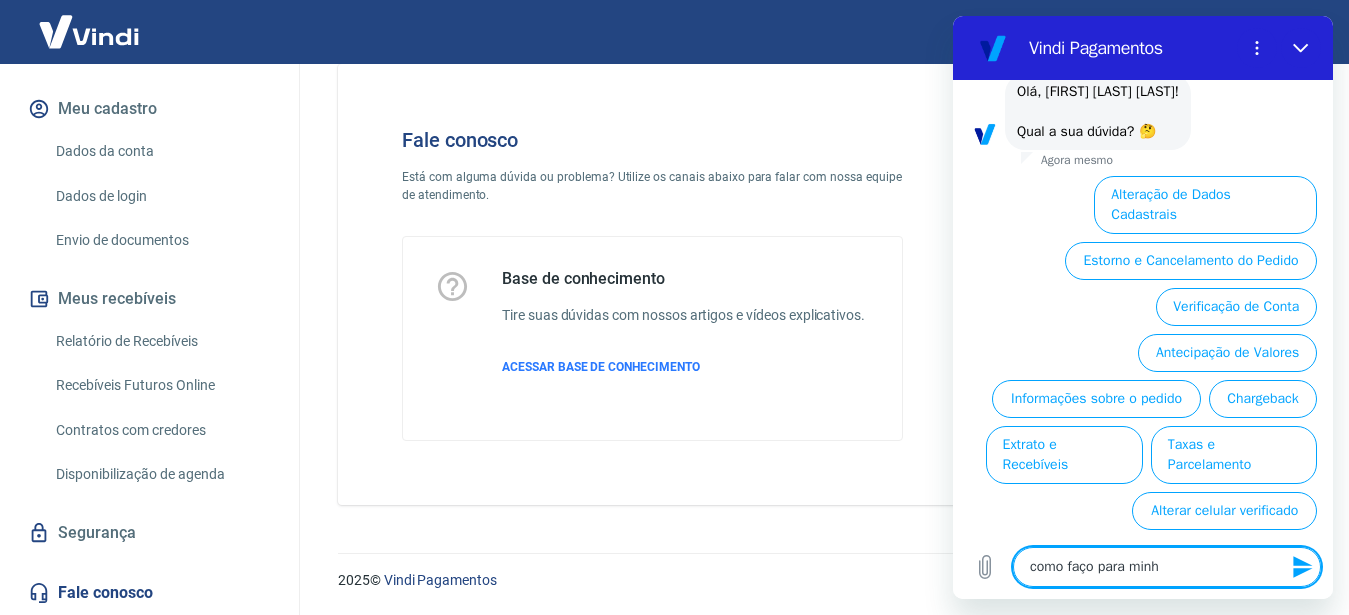 type on "x" 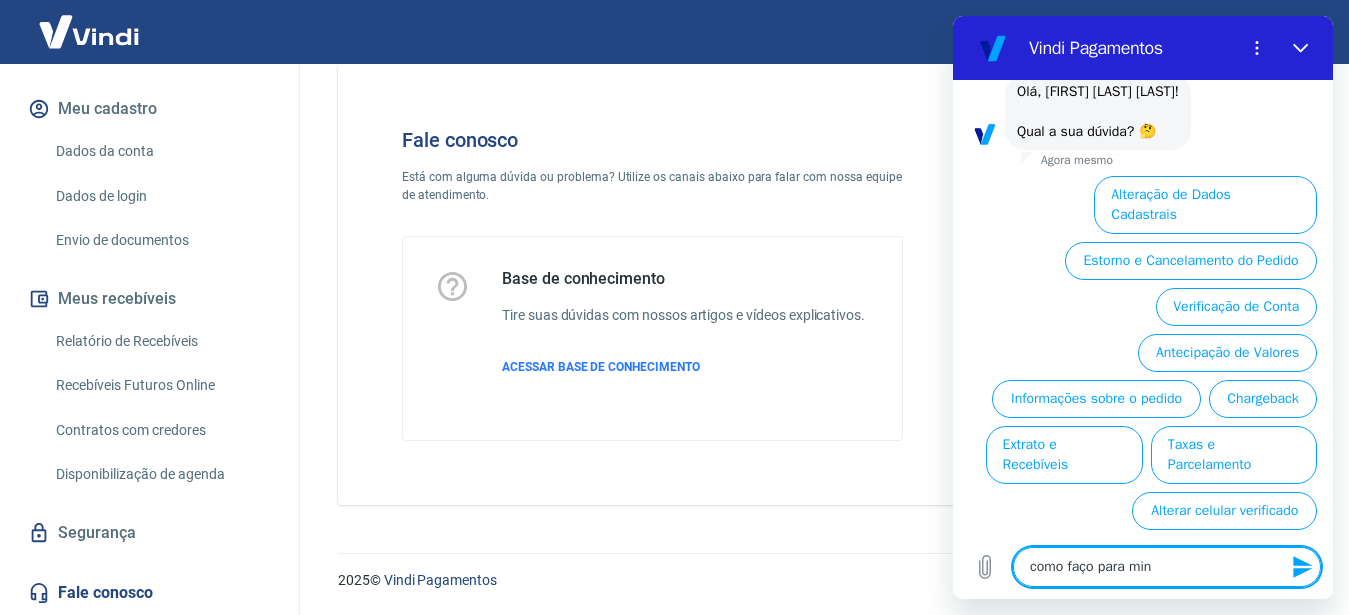 type on "como faço para mi" 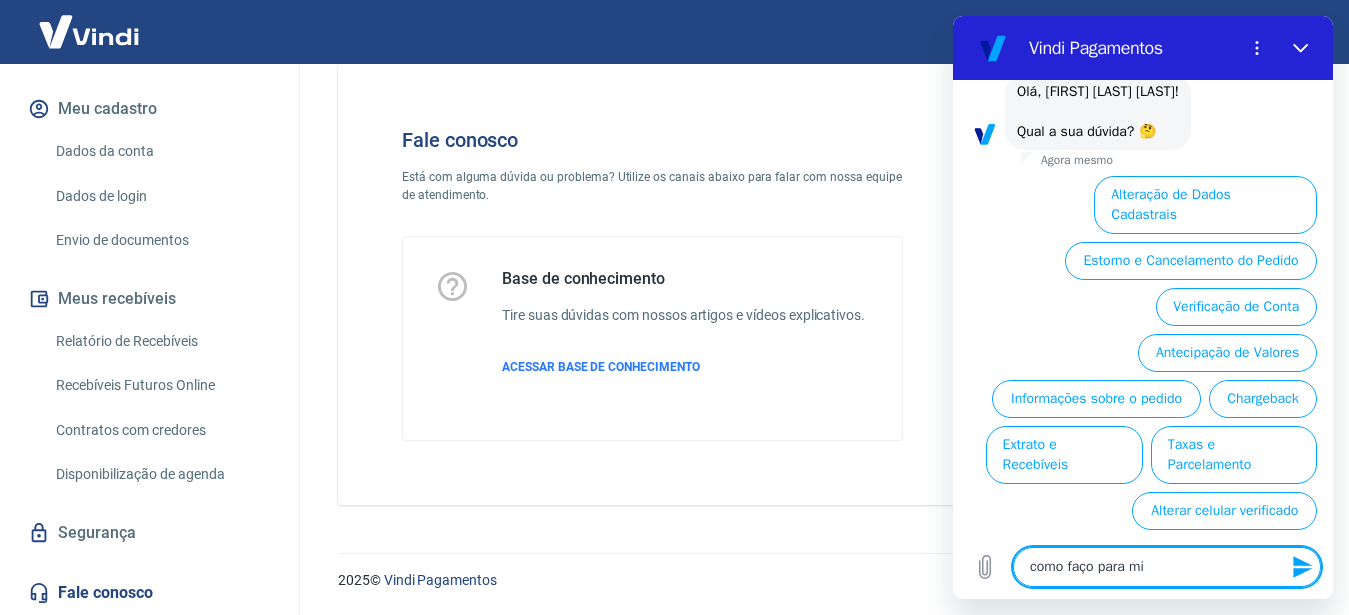 type on "como faço para m" 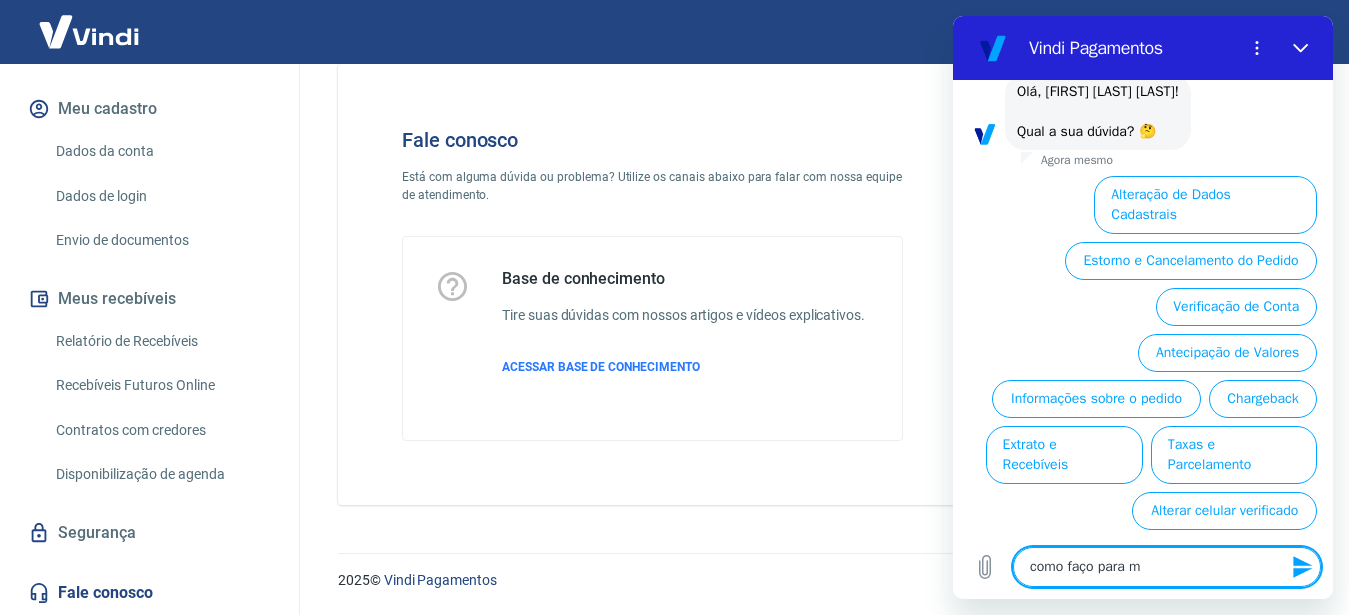 type on "como faço para" 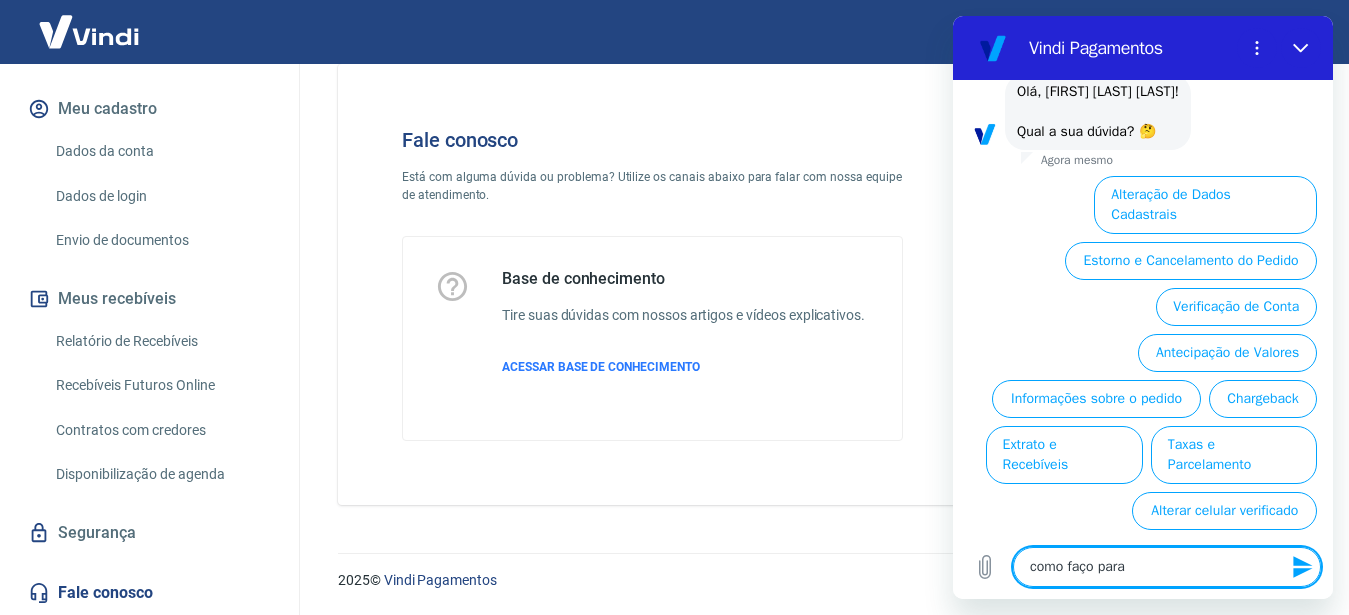 type on "como faço para" 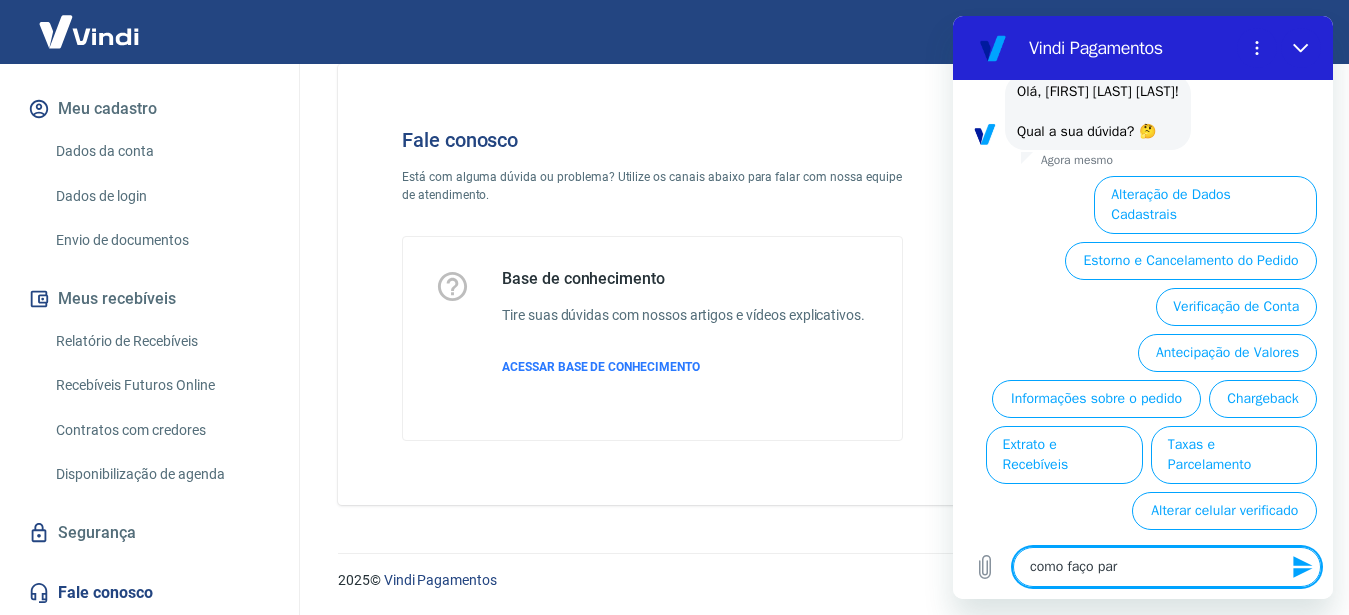 type on "como faço pa" 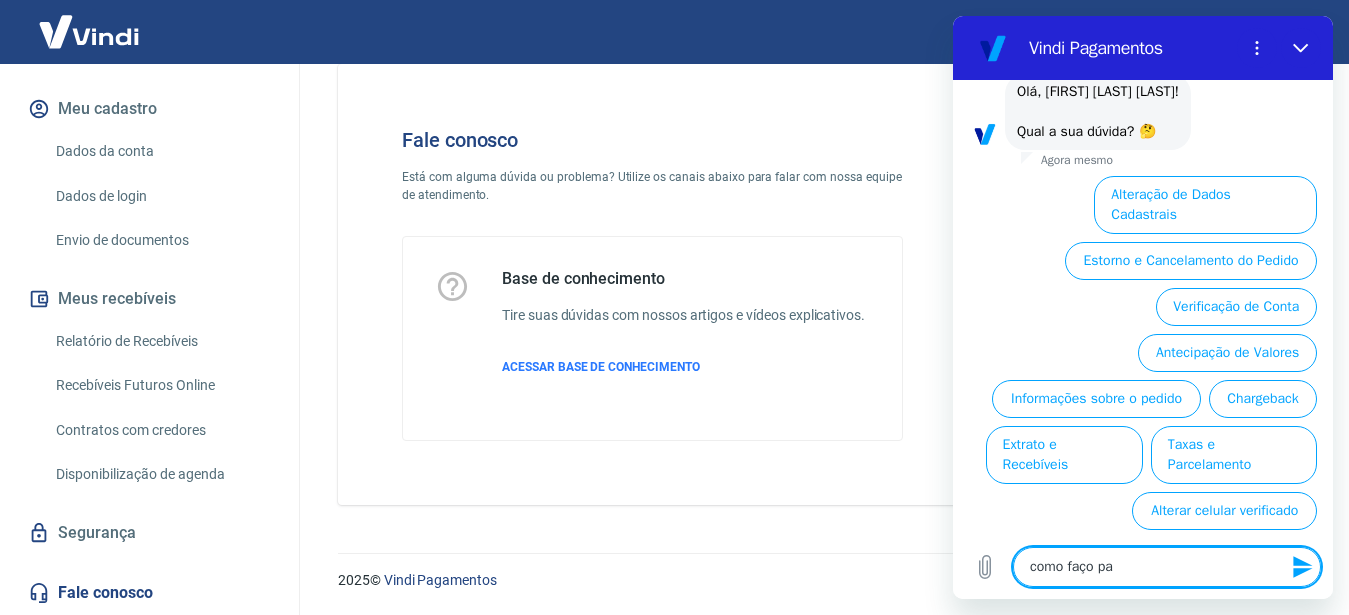 type on "como faço p" 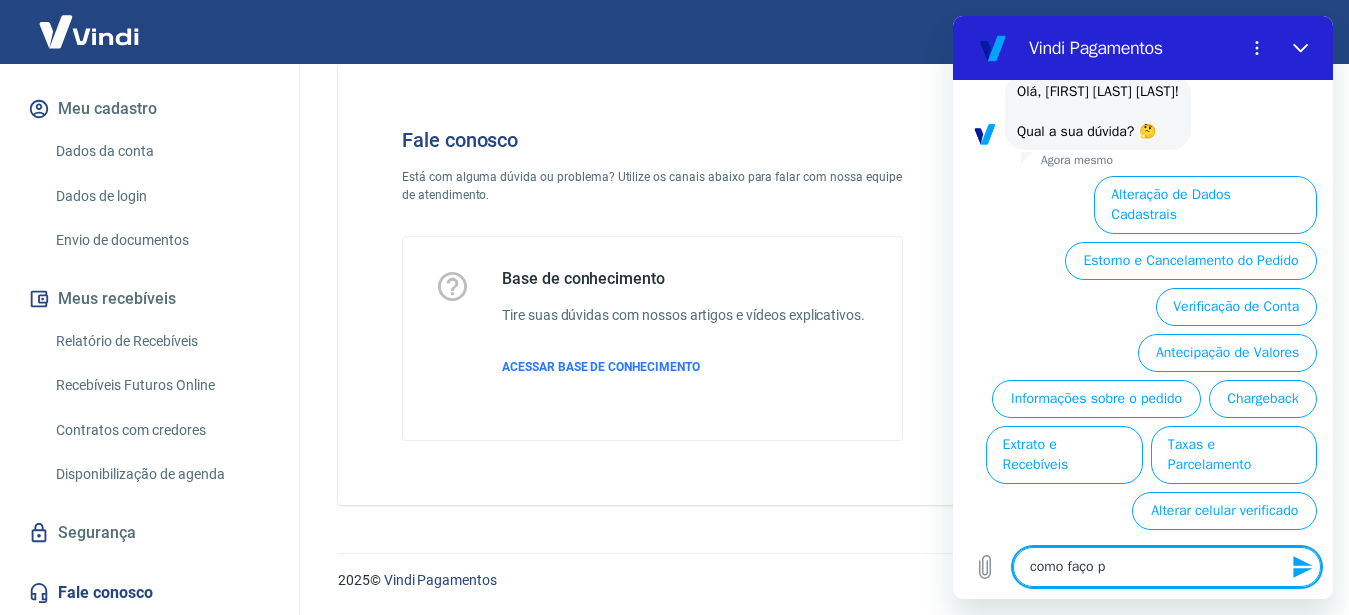 type on "como faço" 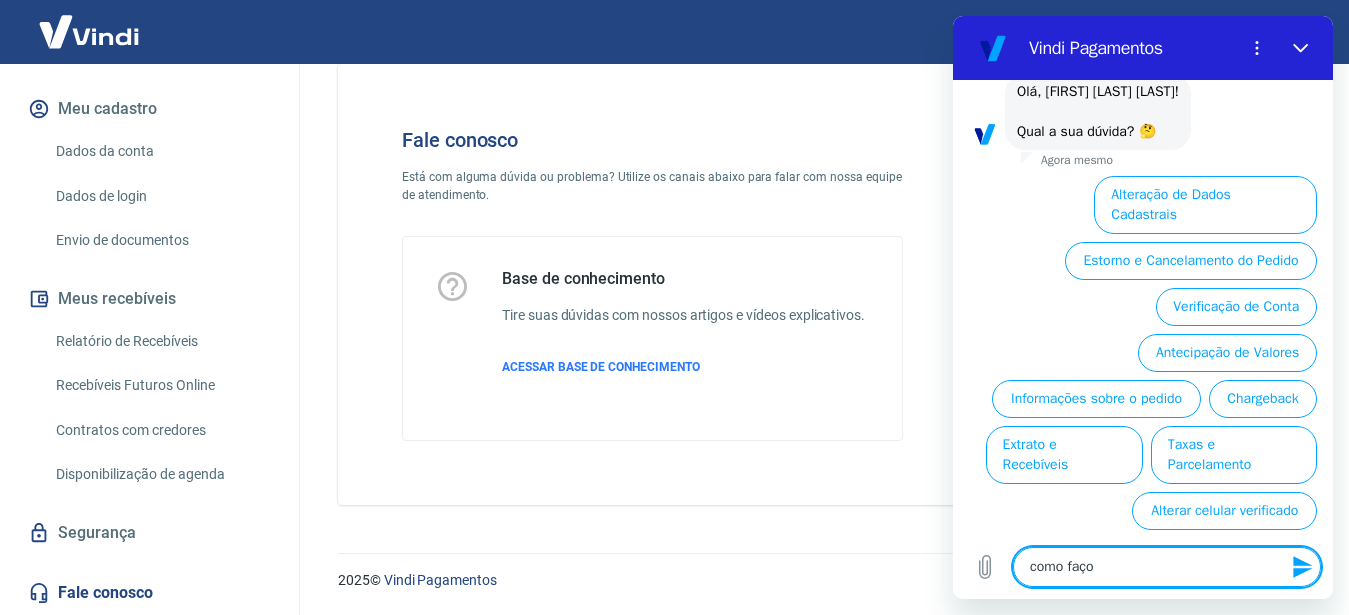 type on "como faço" 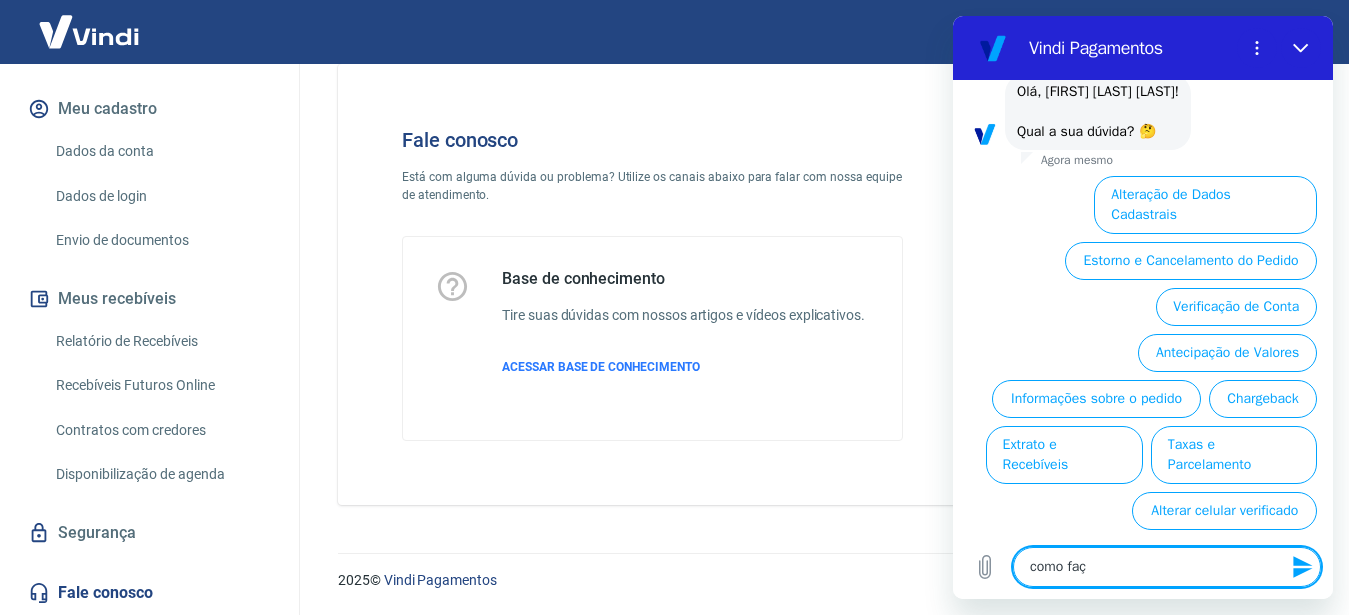 type on "como fa" 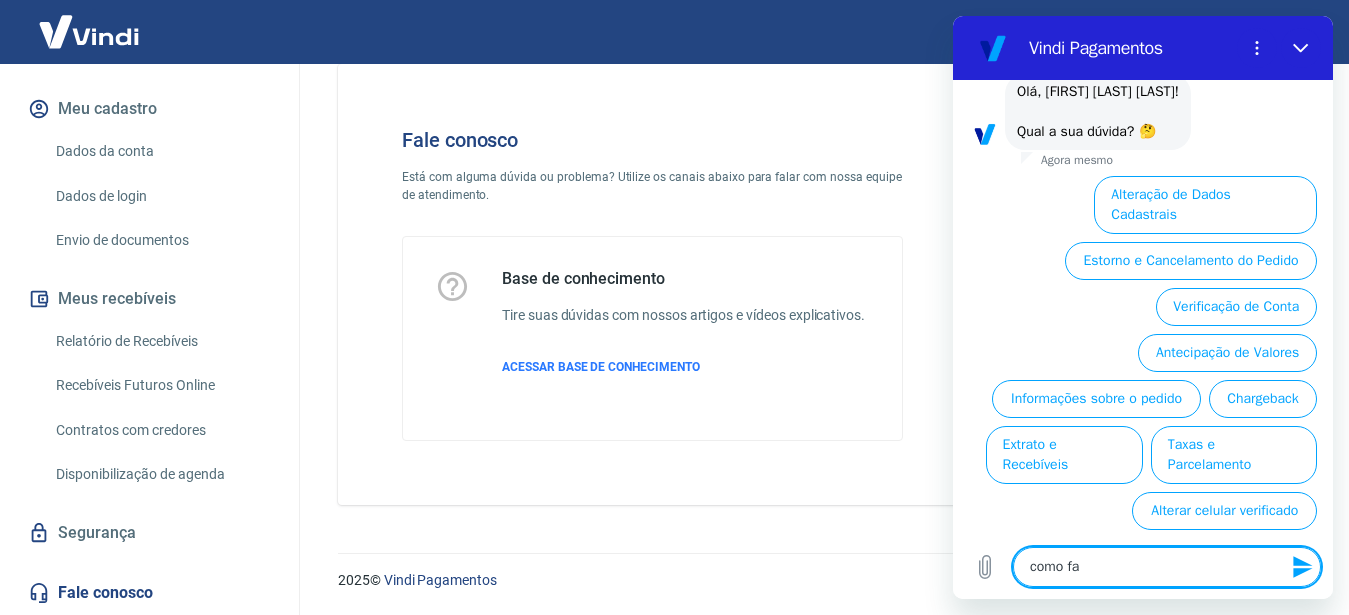 type on "como f" 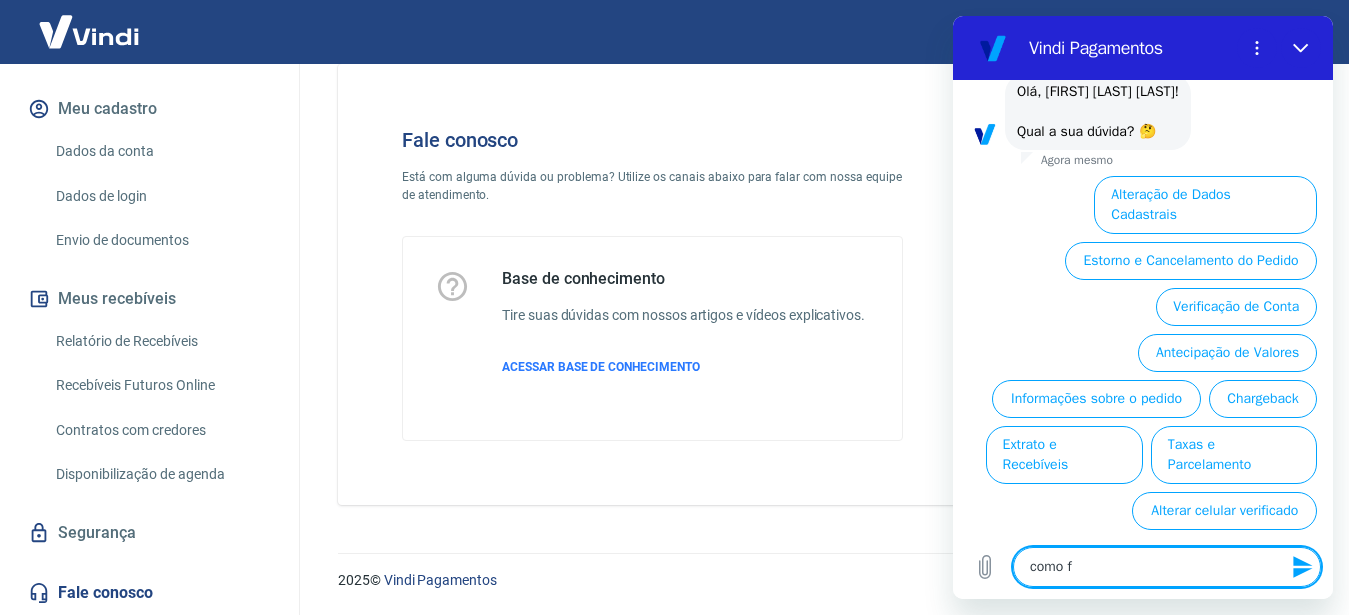 type on "como" 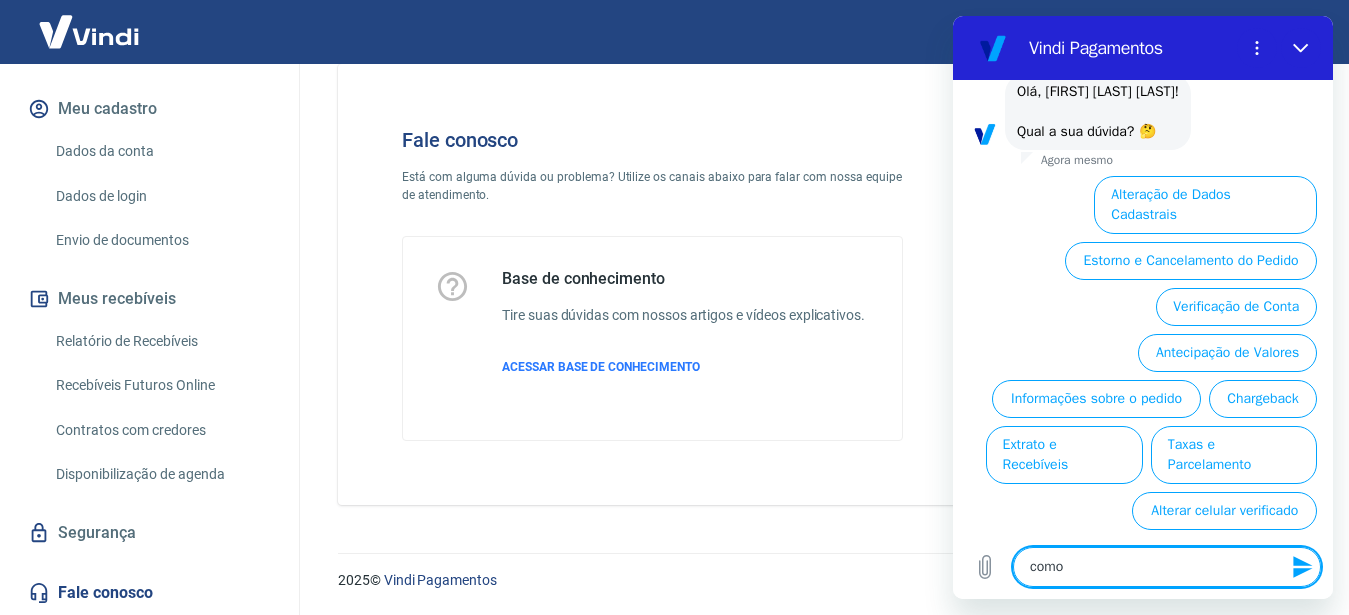 type on "como" 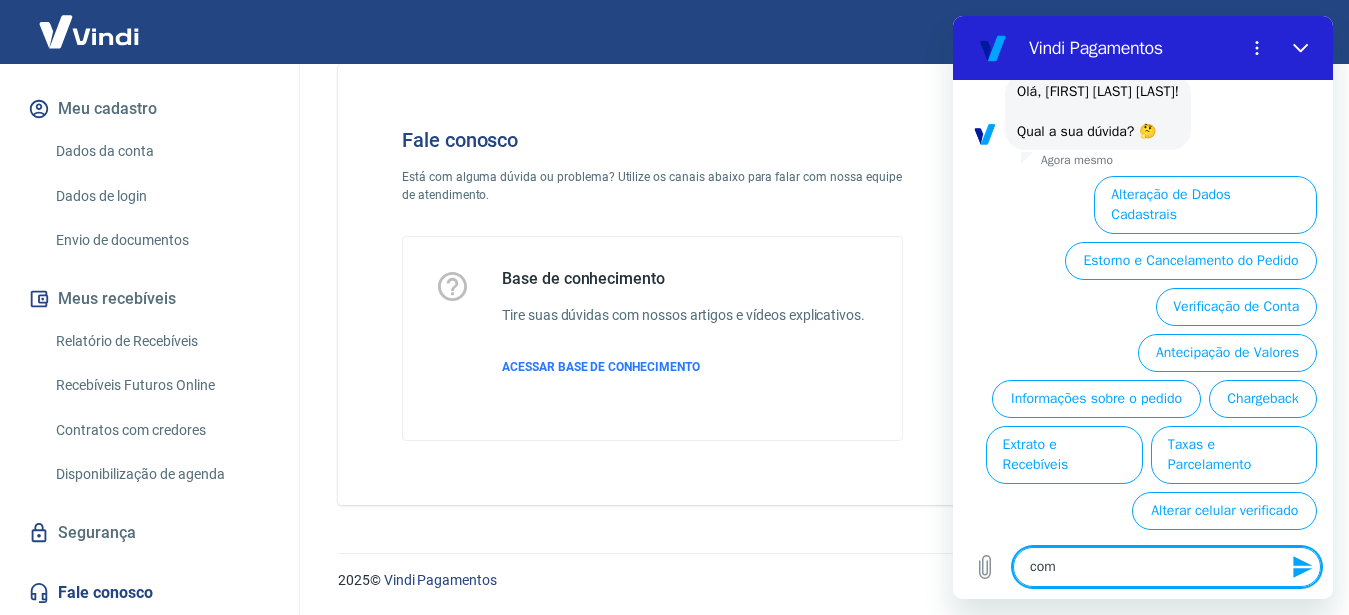 type on "co" 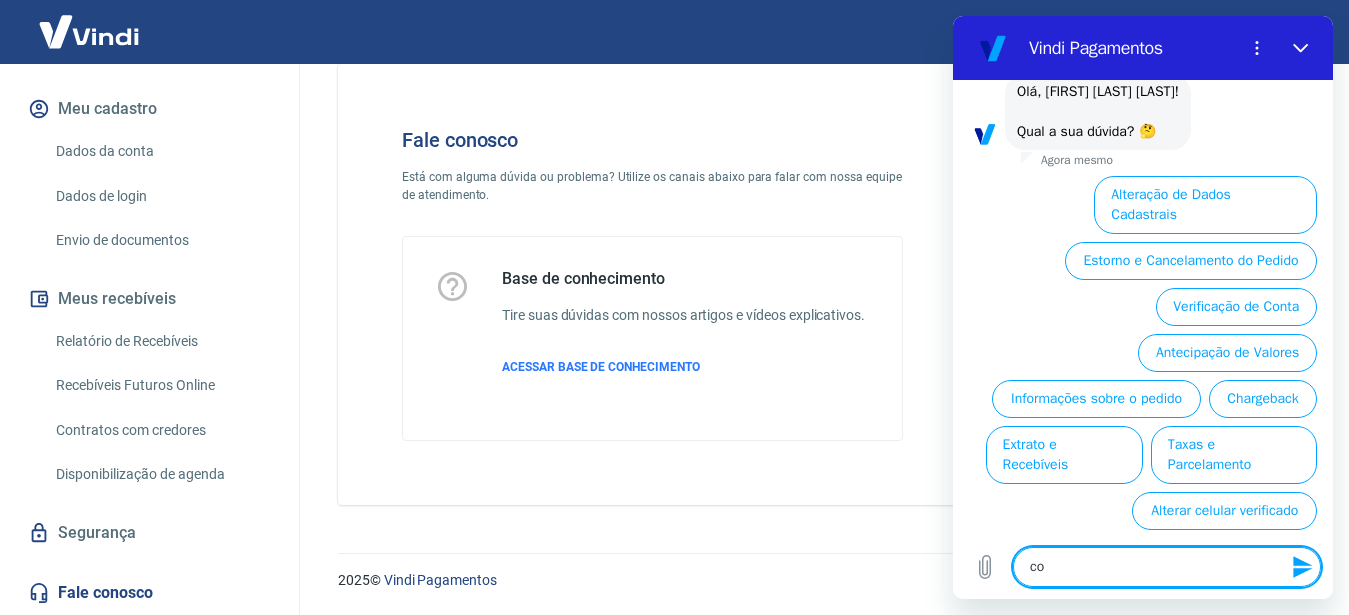 type on "c" 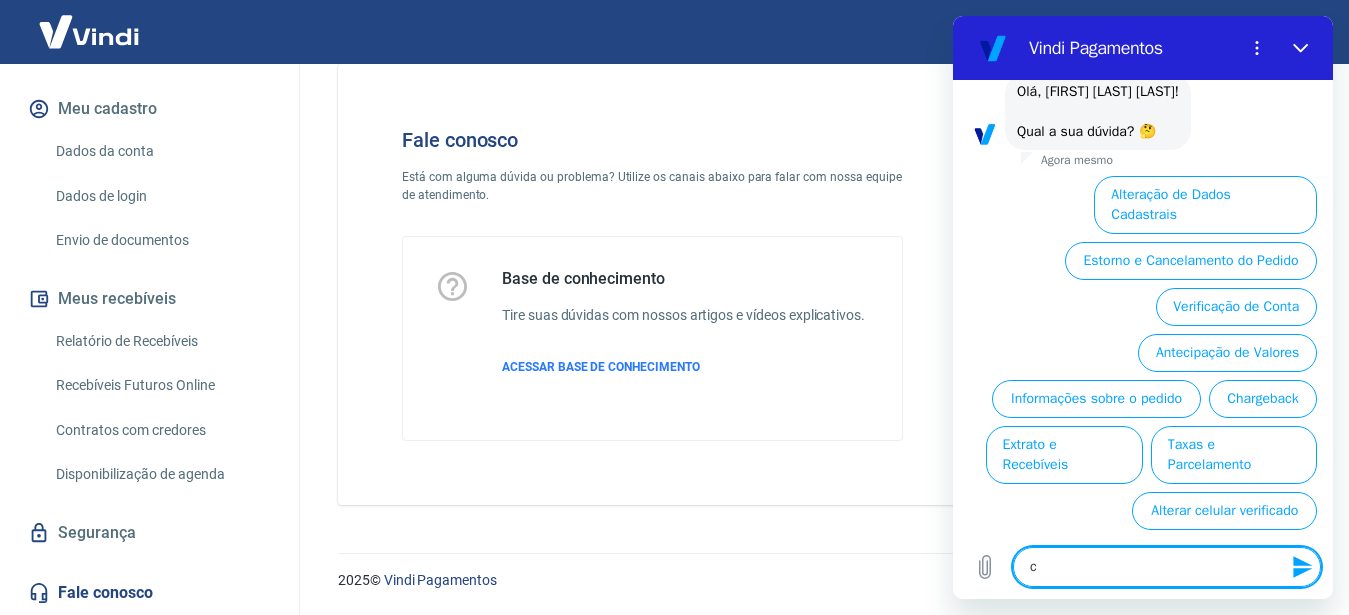 type 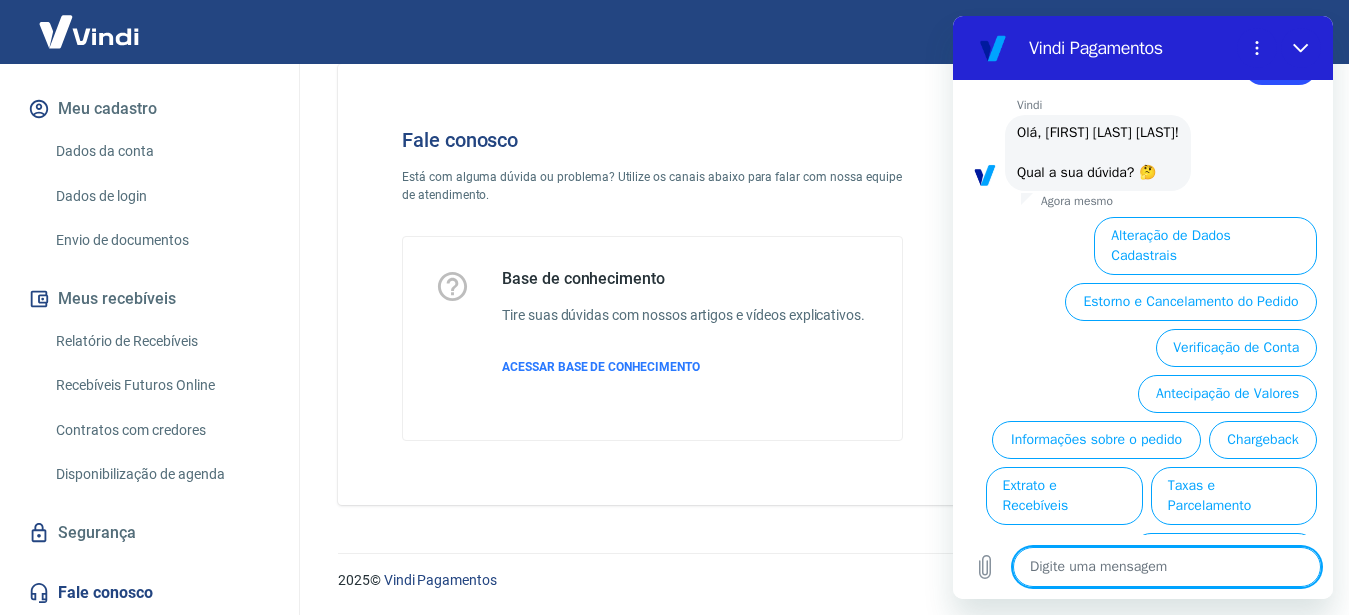 scroll, scrollTop: 118, scrollLeft: 0, axis: vertical 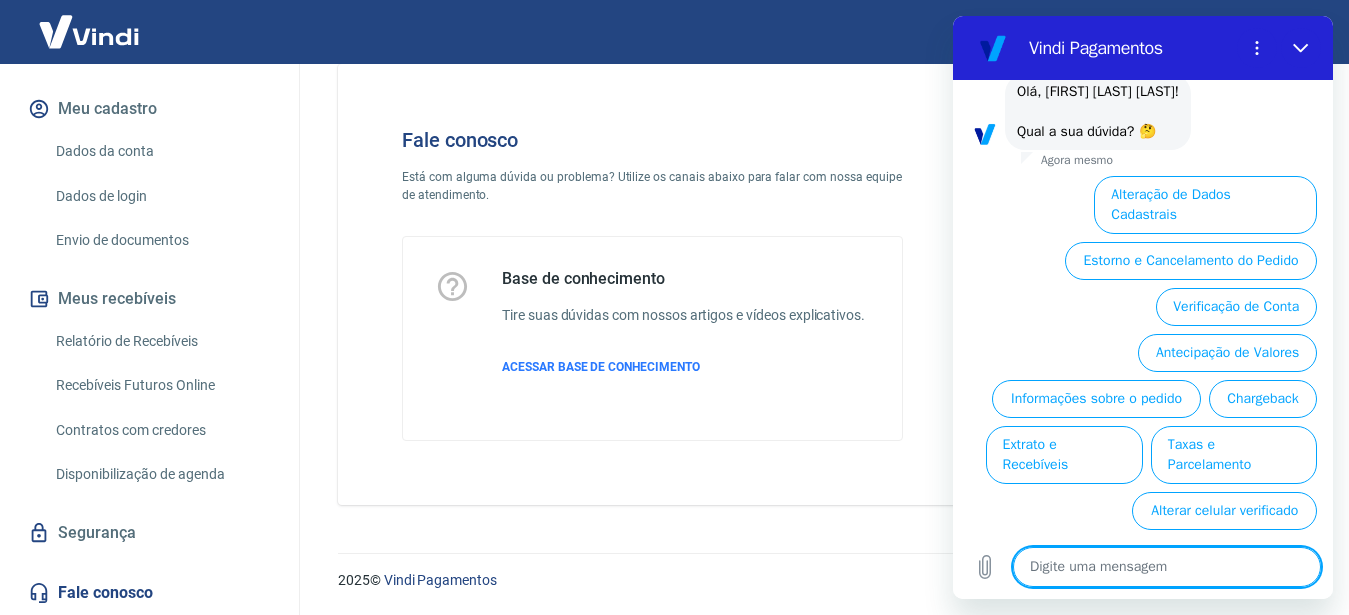 click on "Extrato e Recebíveis" at bounding box center (1064, 455) 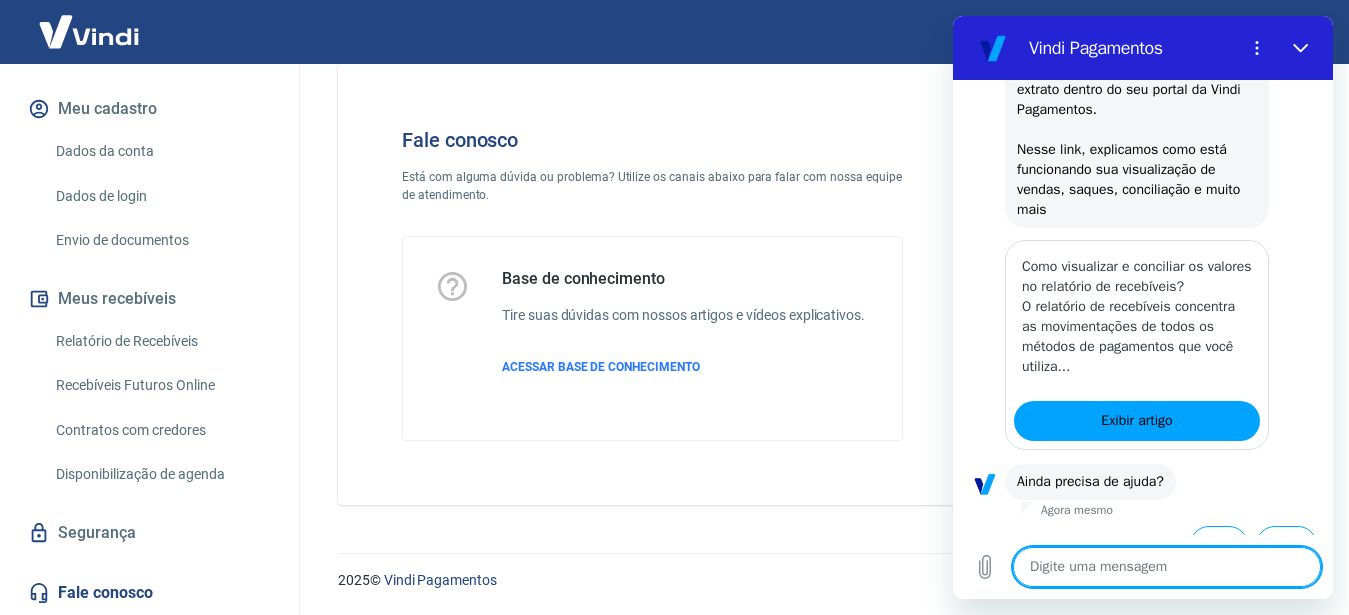 scroll, scrollTop: 322, scrollLeft: 0, axis: vertical 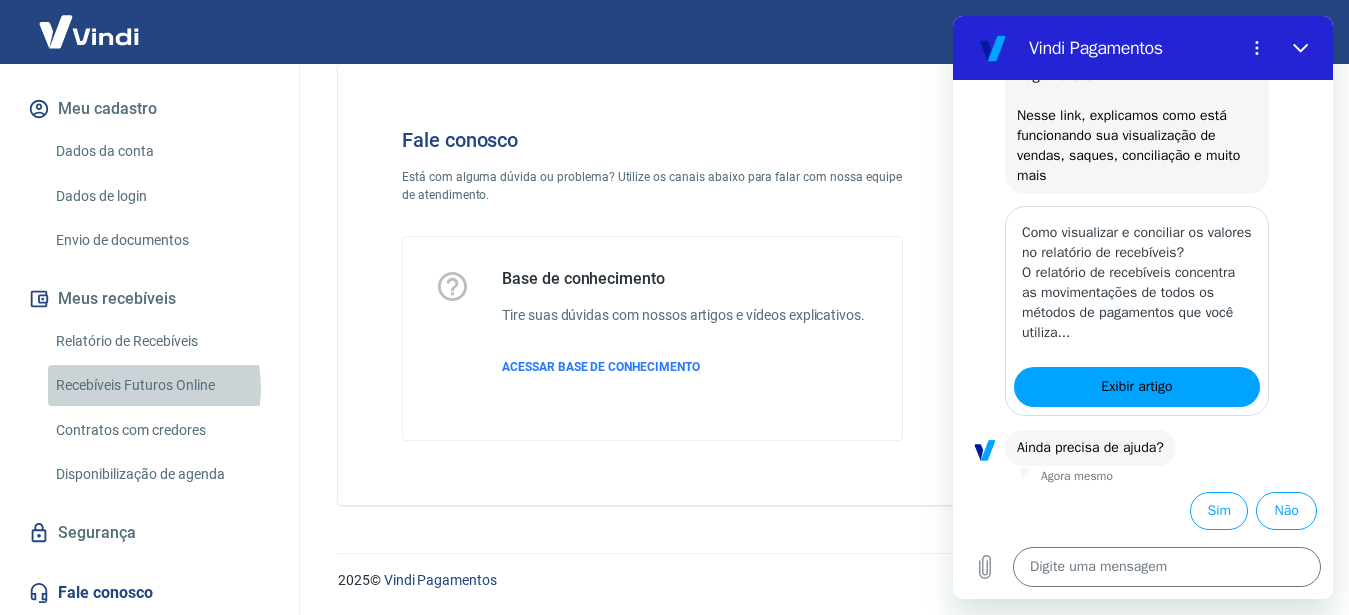 click on "Recebíveis Futuros Online" at bounding box center (161, 385) 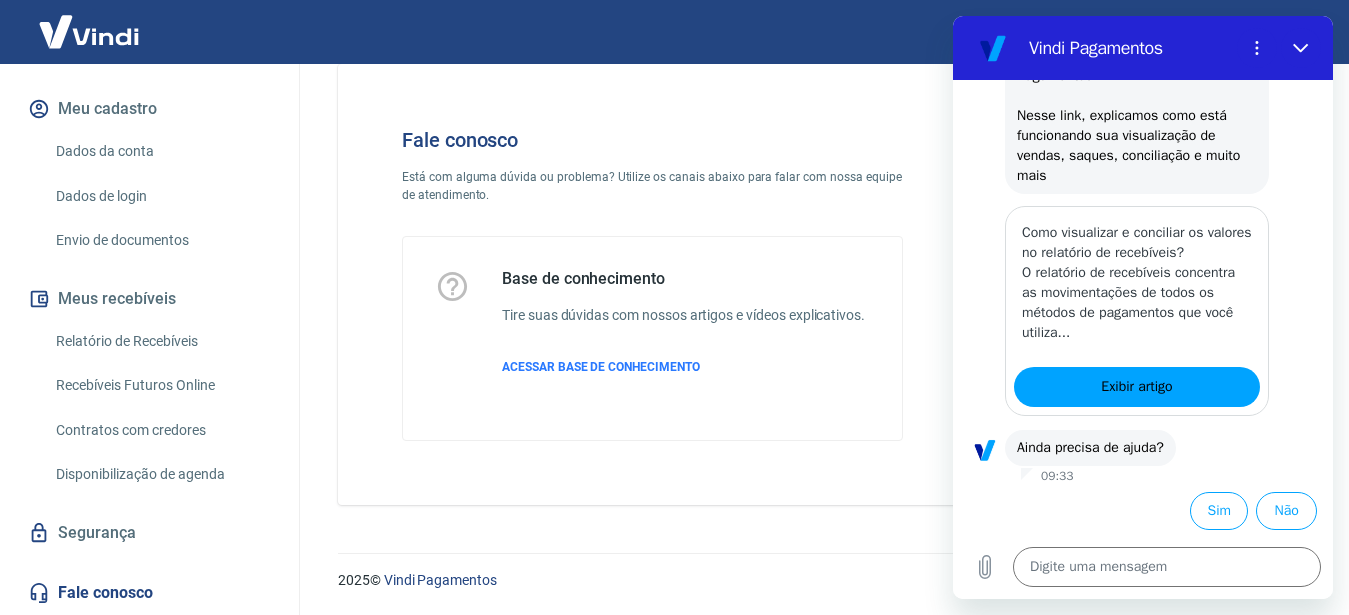 type on "x" 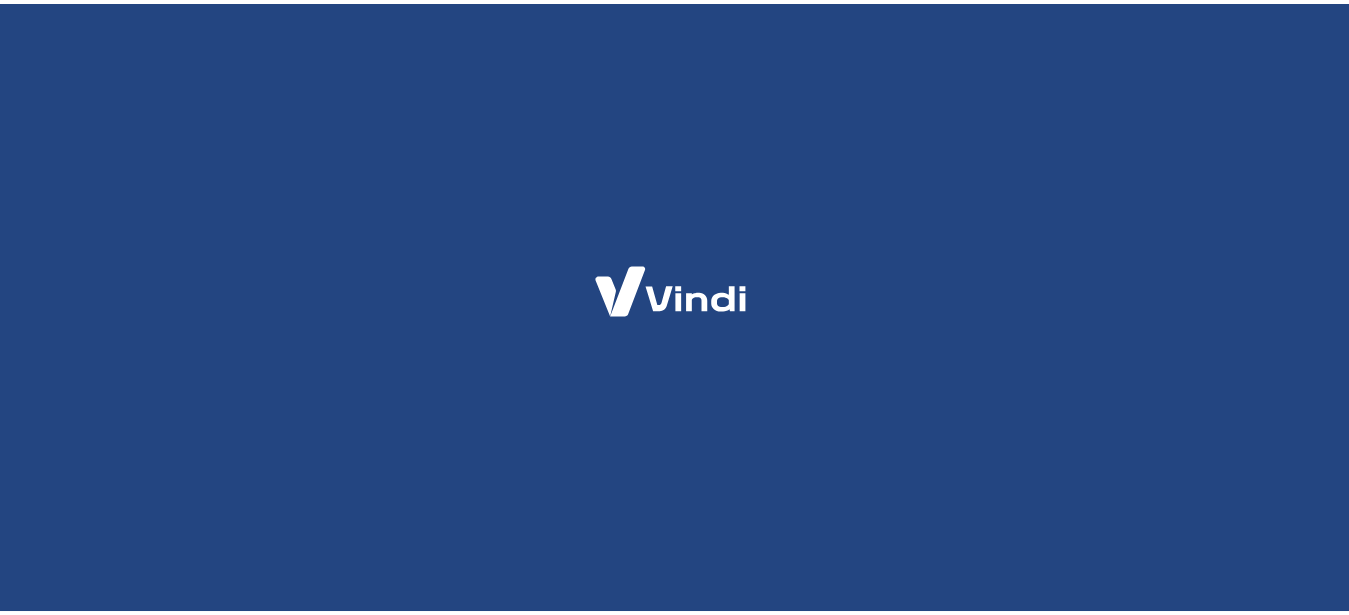 scroll, scrollTop: 0, scrollLeft: 0, axis: both 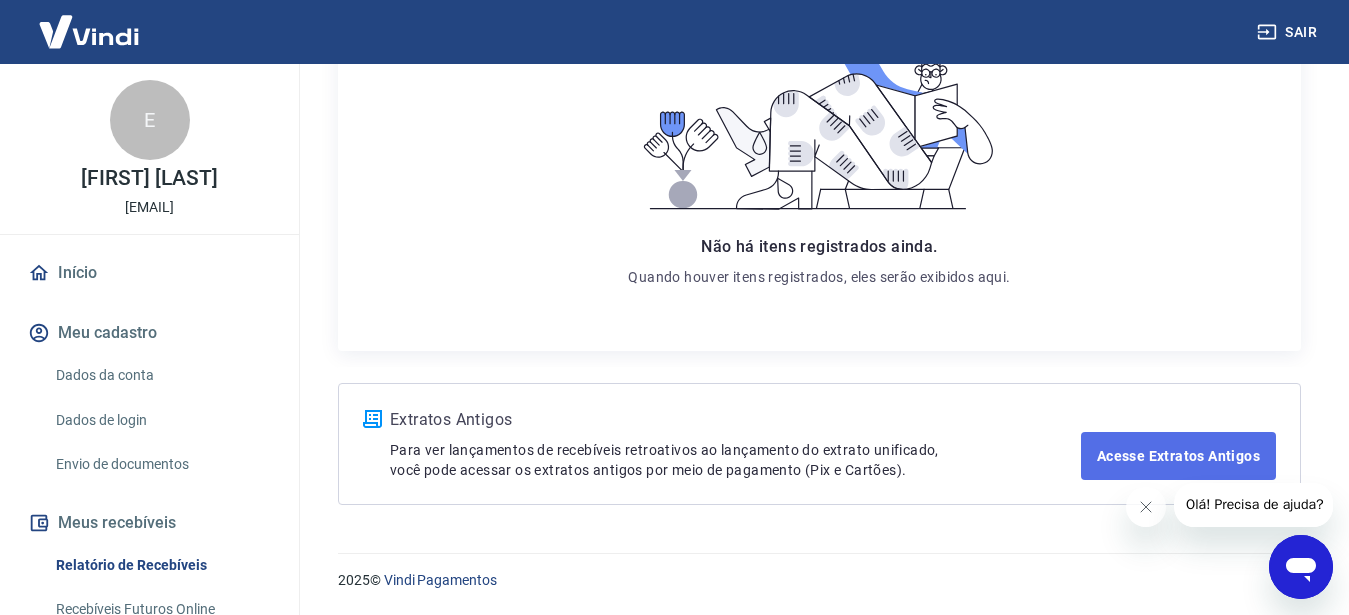 click on "Acesse Extratos Antigos" at bounding box center (1178, 456) 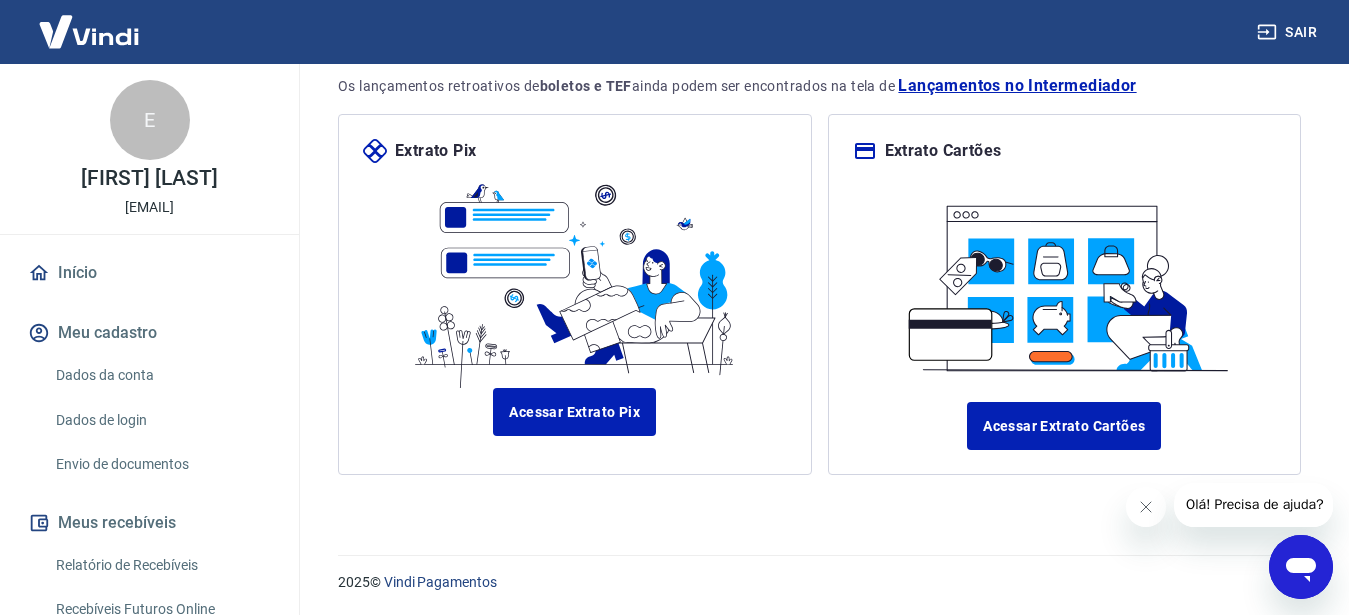 scroll, scrollTop: 214, scrollLeft: 0, axis: vertical 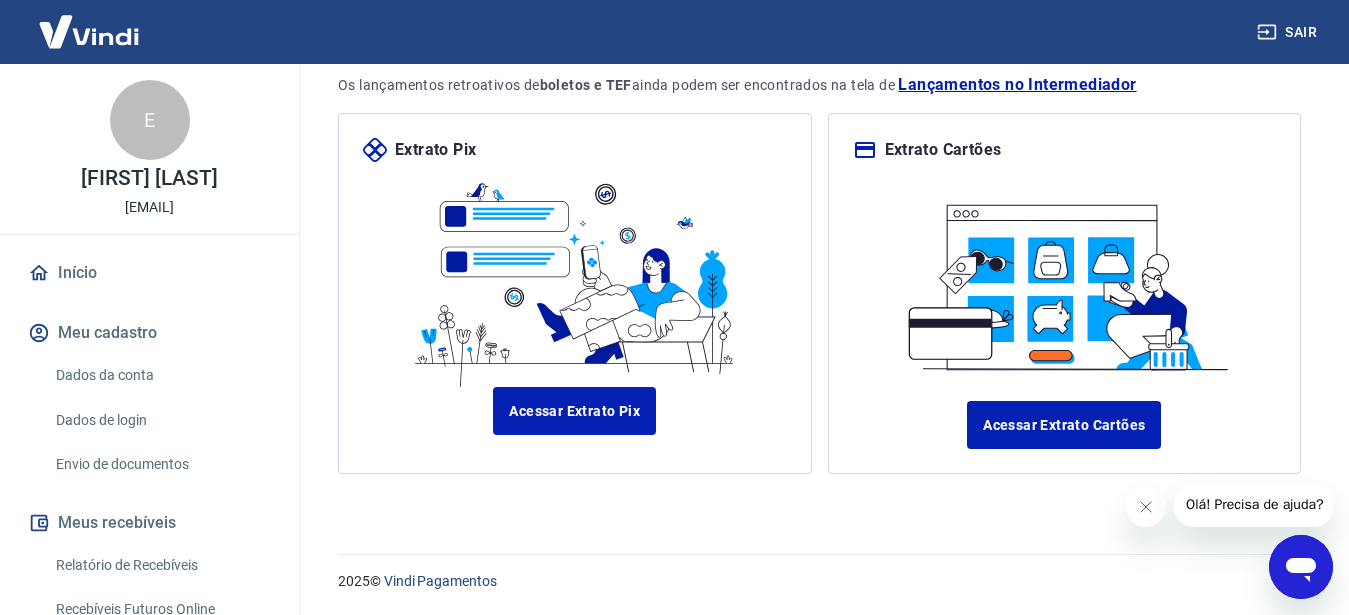 click on "Lançamentos no Intermediador" at bounding box center [1017, 85] 